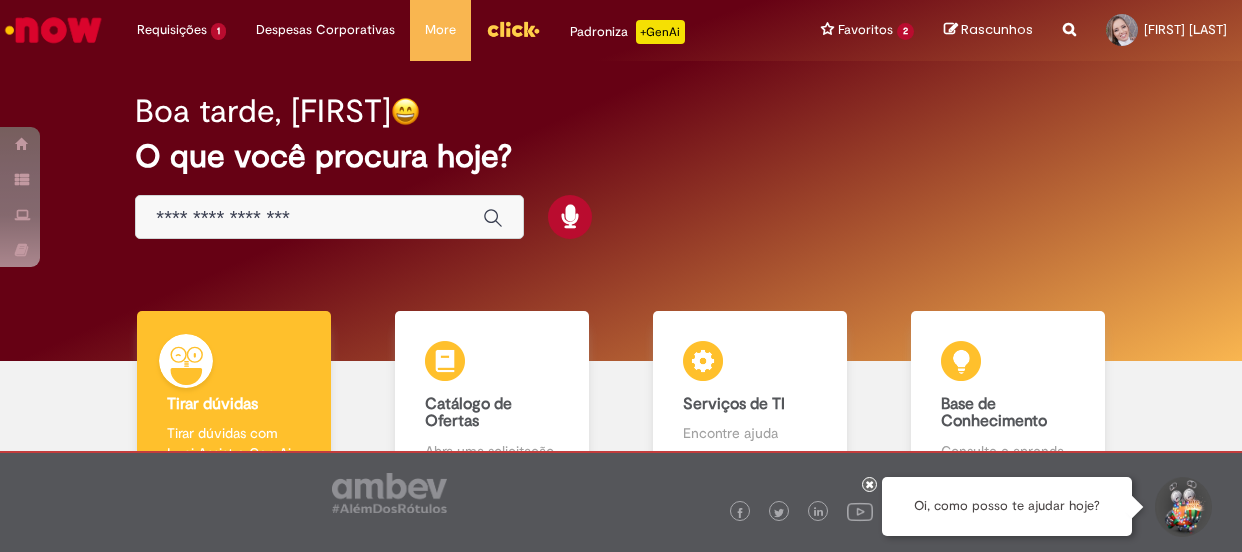 scroll, scrollTop: 0, scrollLeft: 0, axis: both 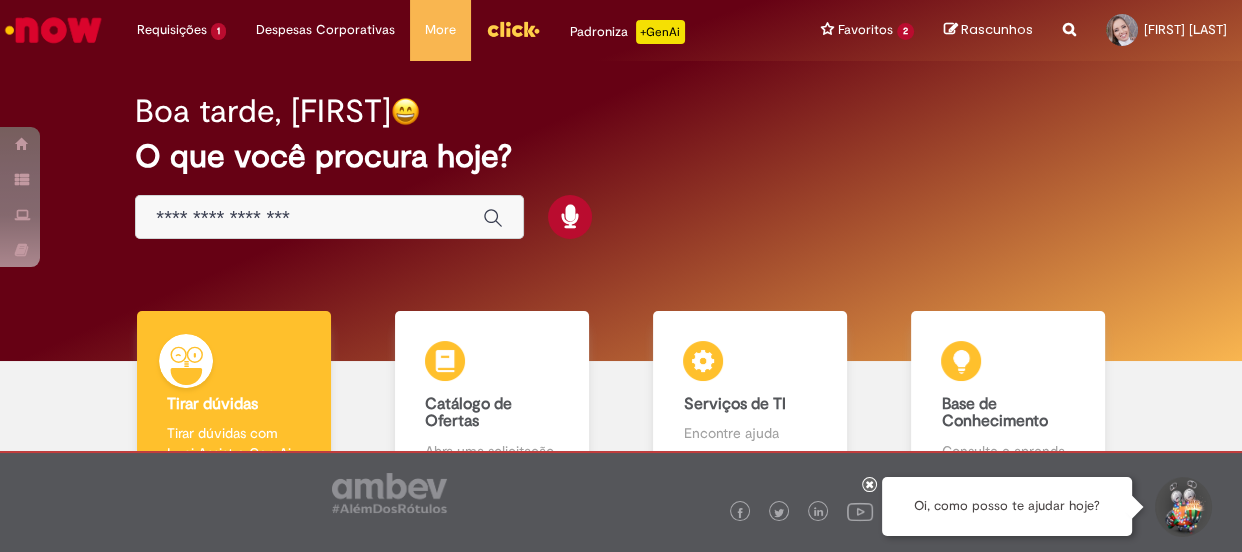 click at bounding box center [309, 218] 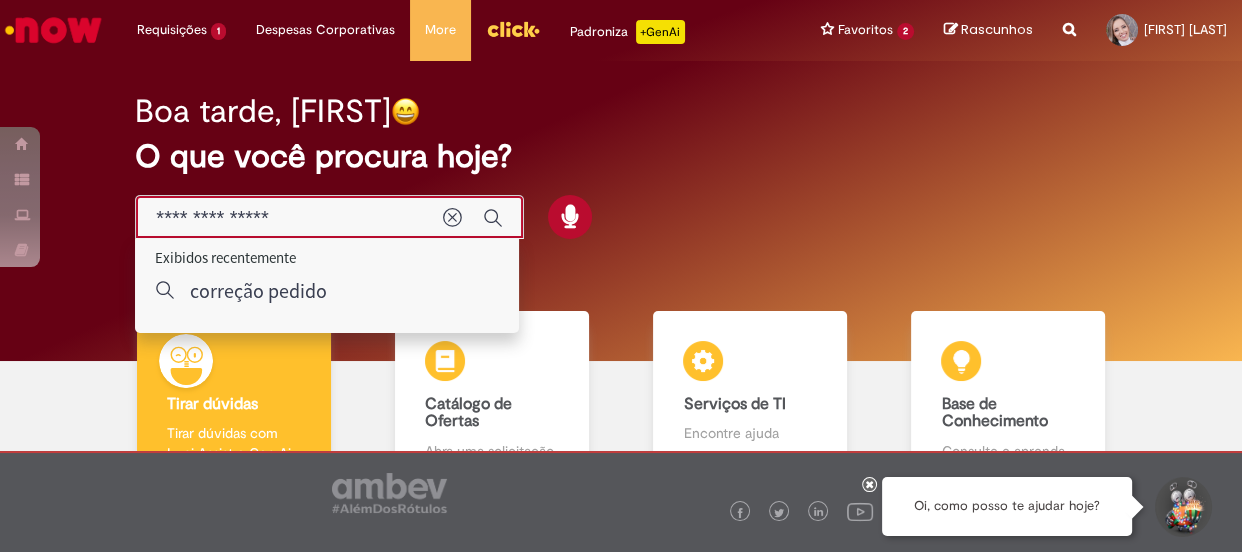 type on "**********" 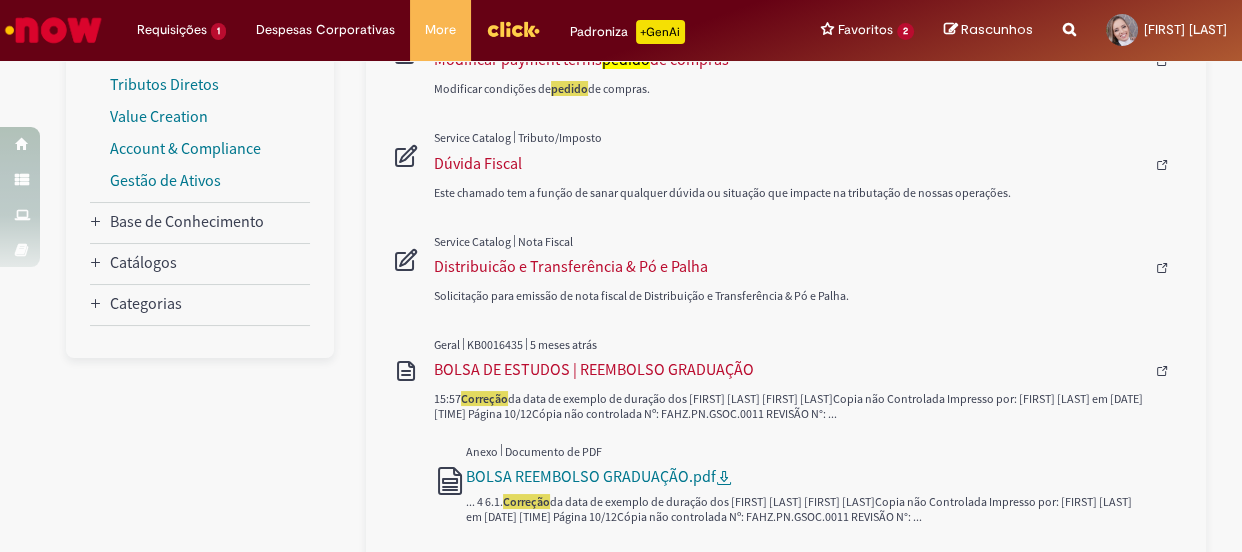 scroll, scrollTop: 181, scrollLeft: 0, axis: vertical 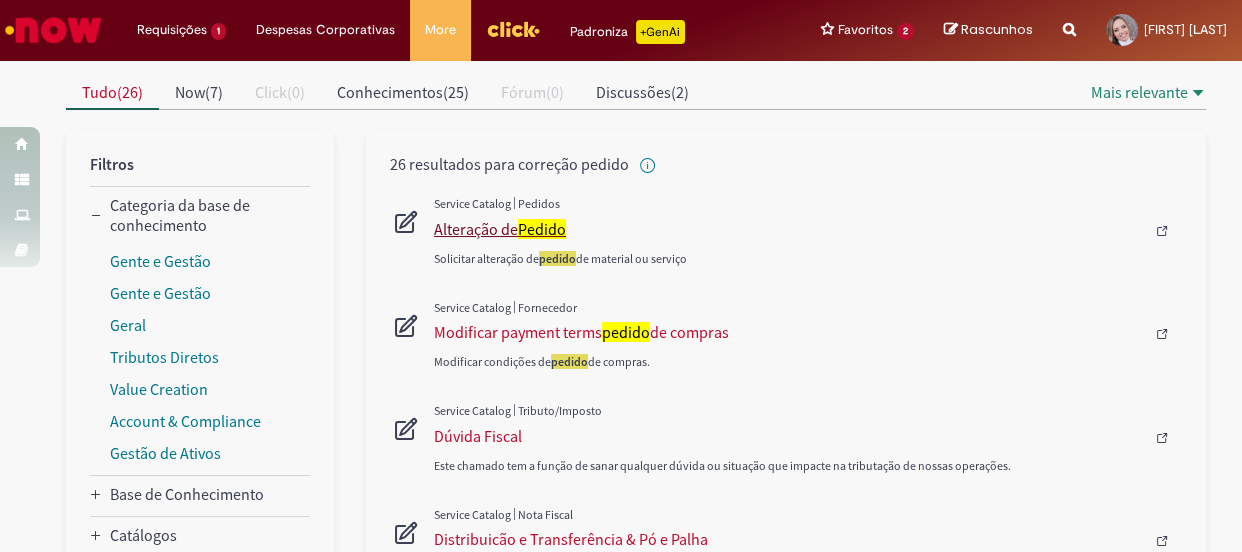 click on "Alteração de  Pedido" at bounding box center [789, 229] 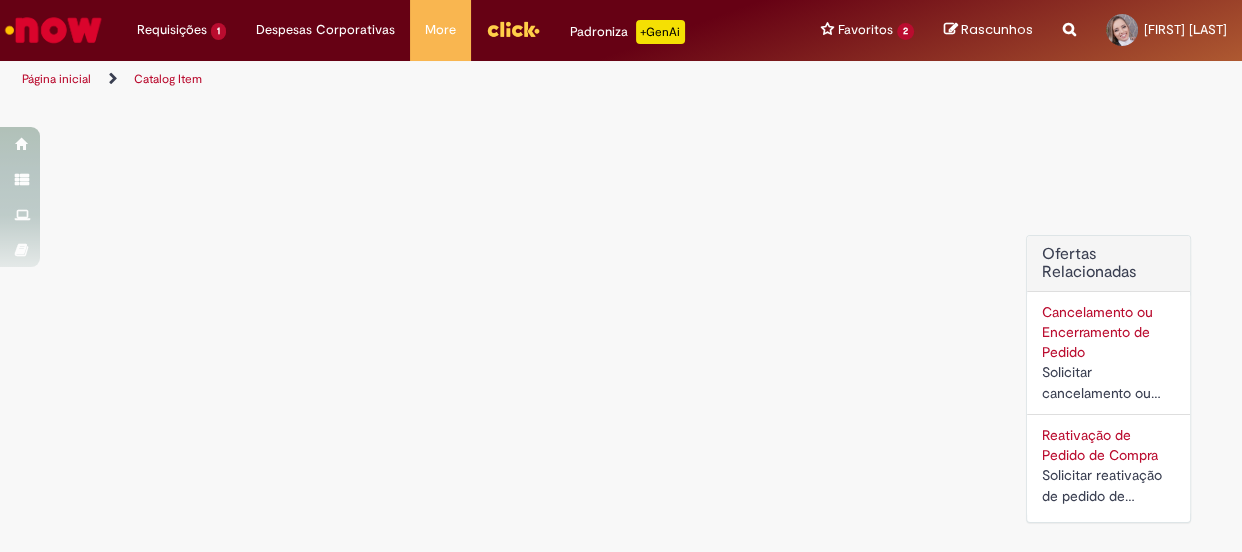 scroll, scrollTop: 0, scrollLeft: 0, axis: both 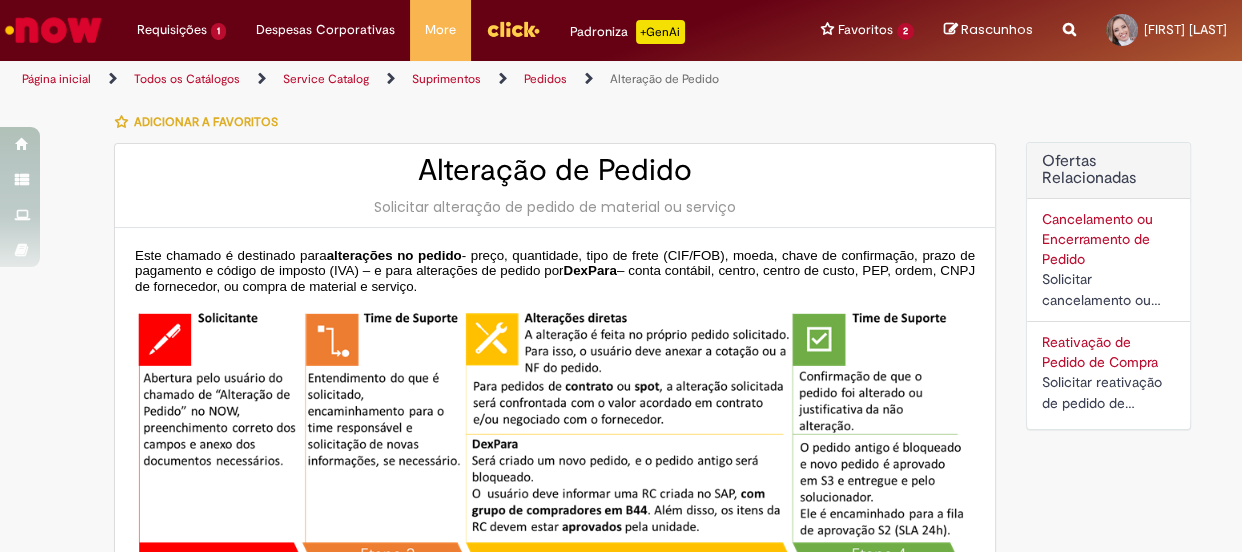 type on "********" 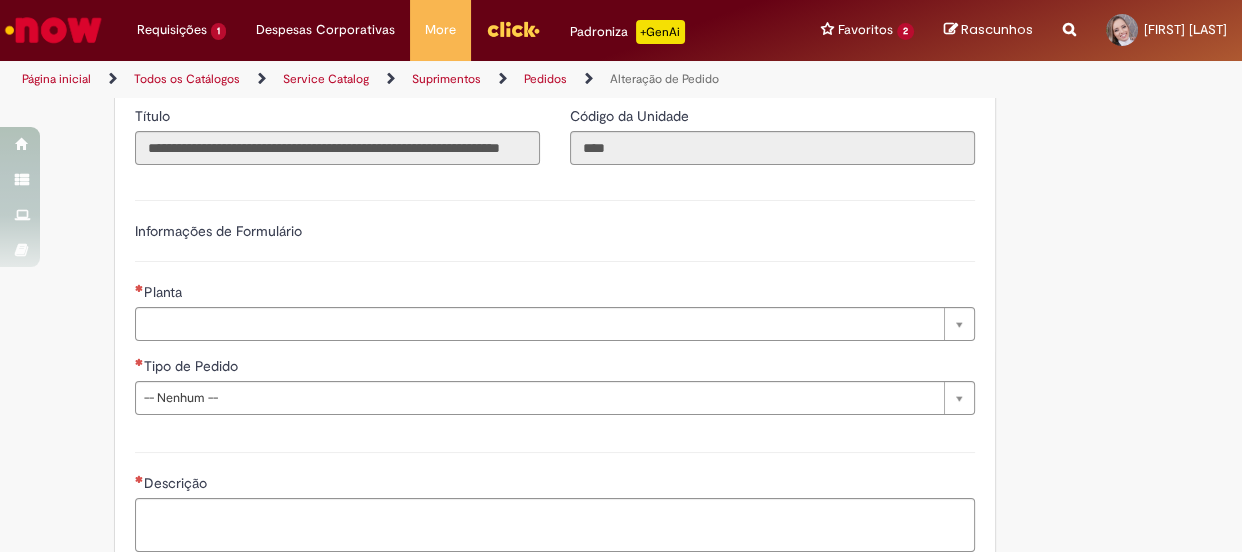 scroll, scrollTop: 1178, scrollLeft: 0, axis: vertical 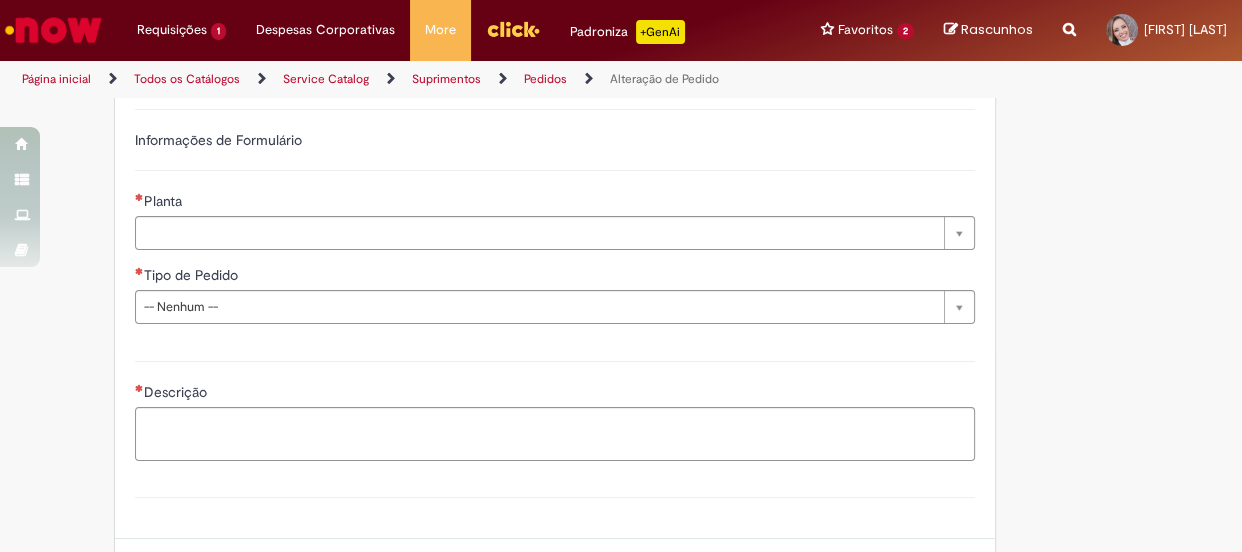 type on "**********" 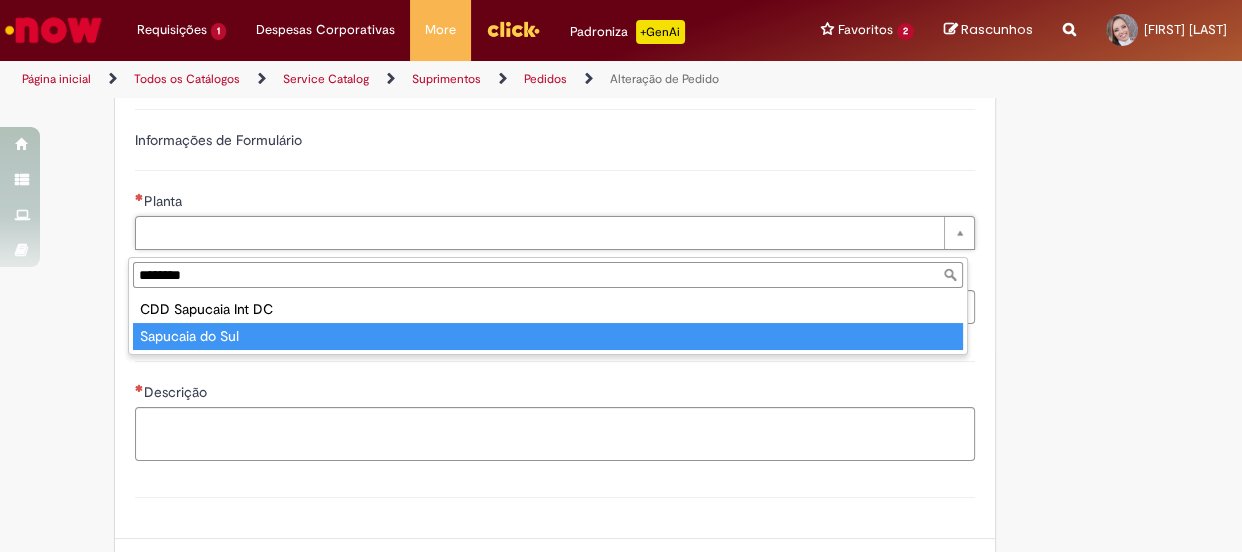 type on "********" 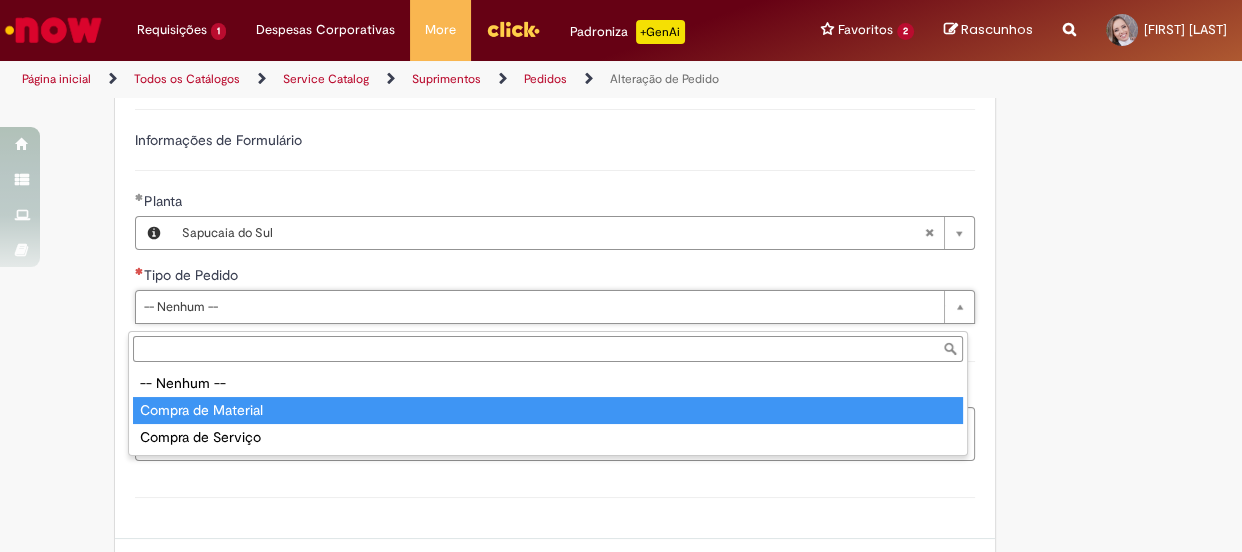 type on "**********" 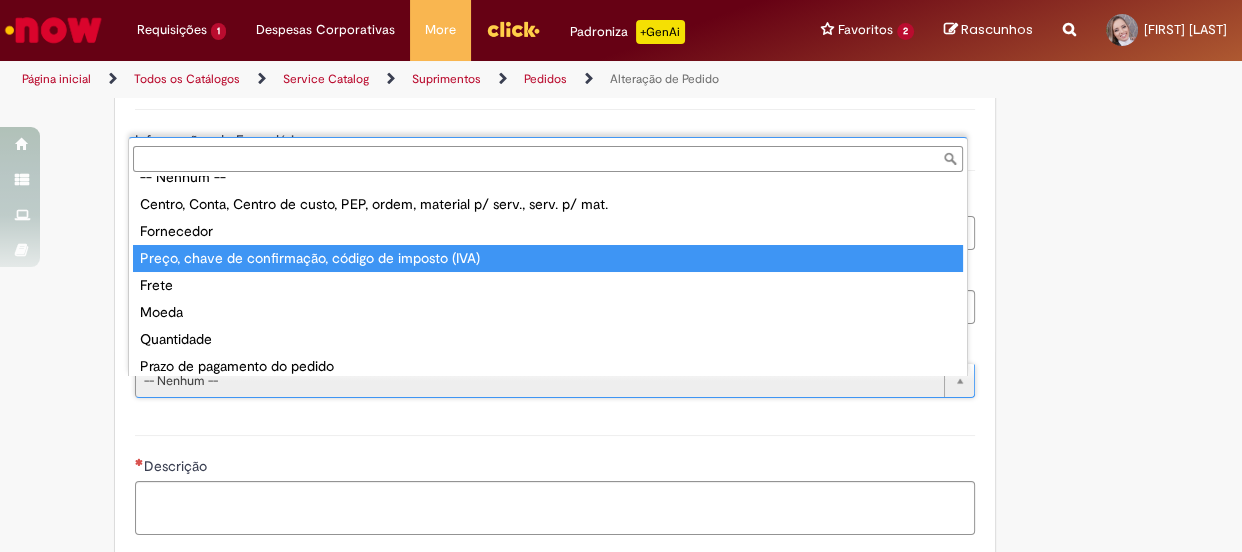 scroll, scrollTop: 23, scrollLeft: 0, axis: vertical 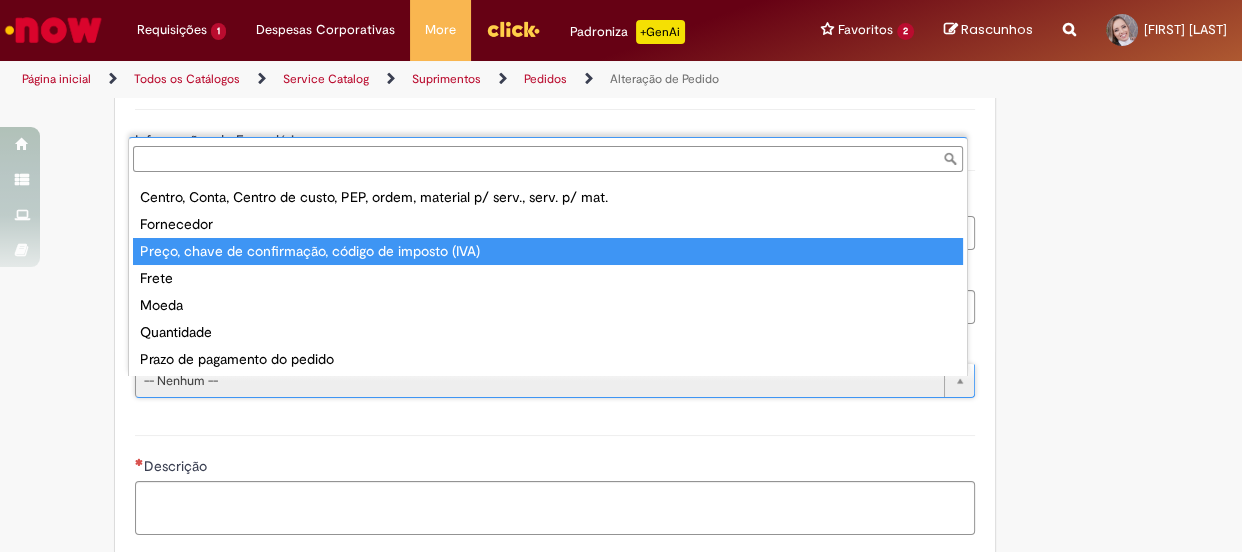 type on "**********" 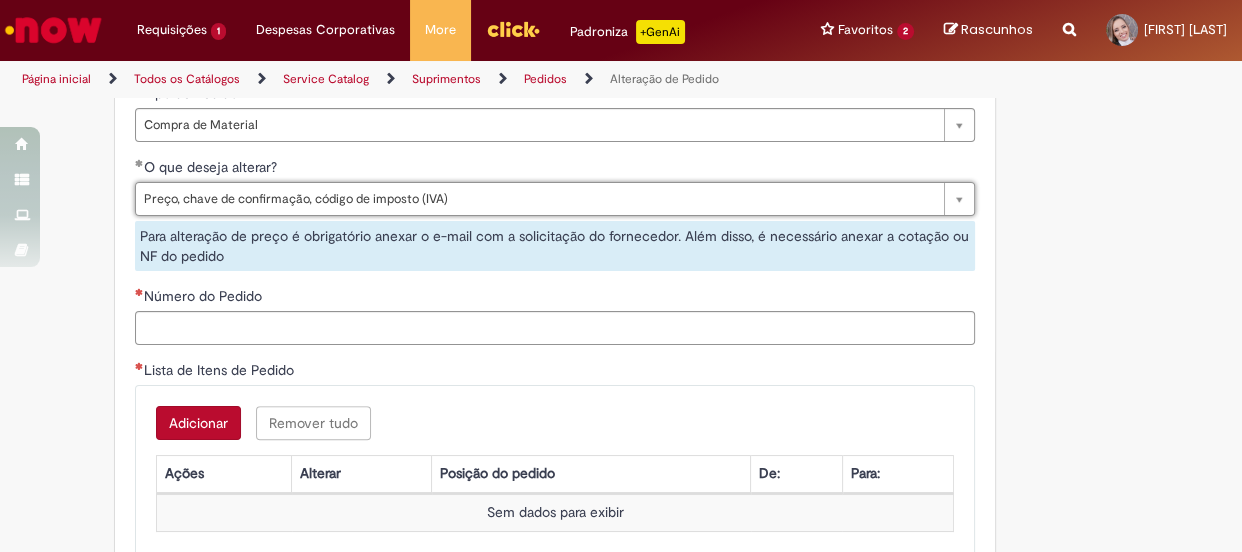 scroll, scrollTop: 1450, scrollLeft: 0, axis: vertical 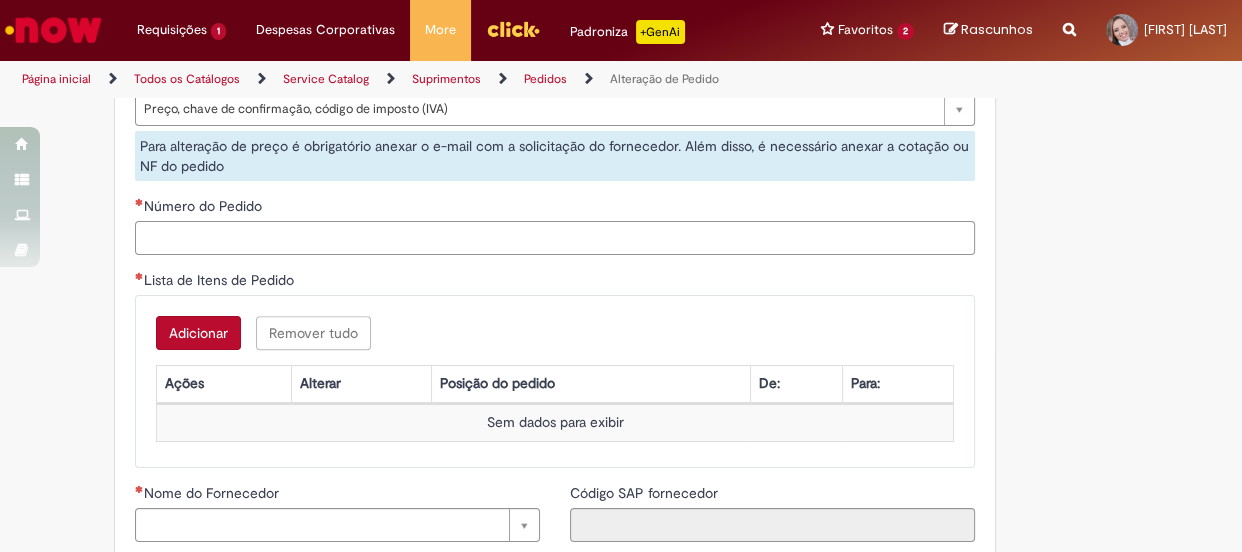 click on "Número do Pedido" at bounding box center (555, 238) 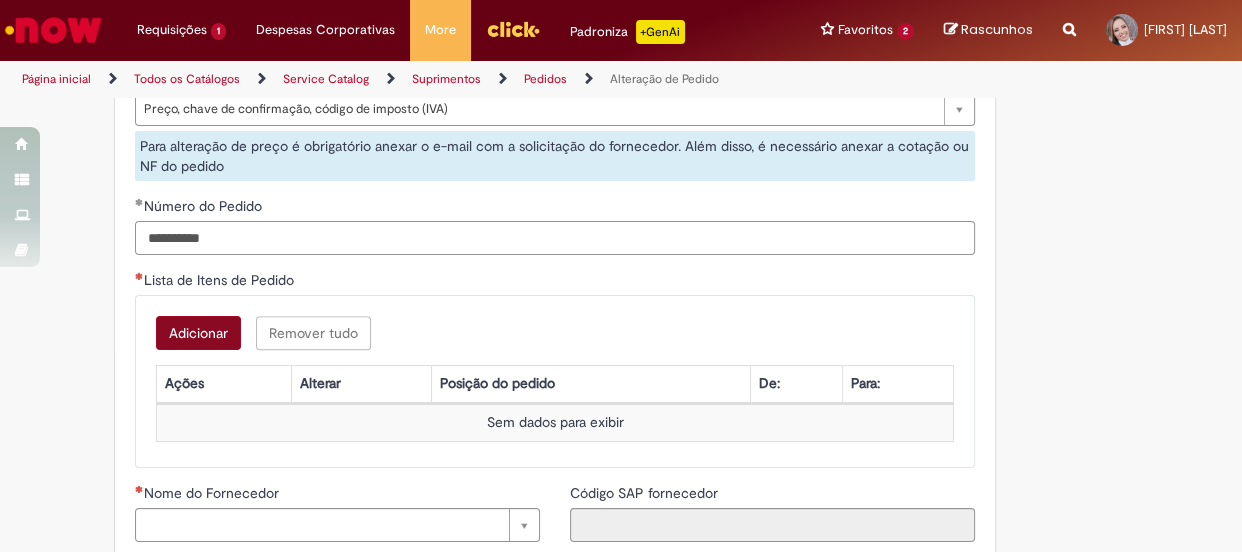 type on "**********" 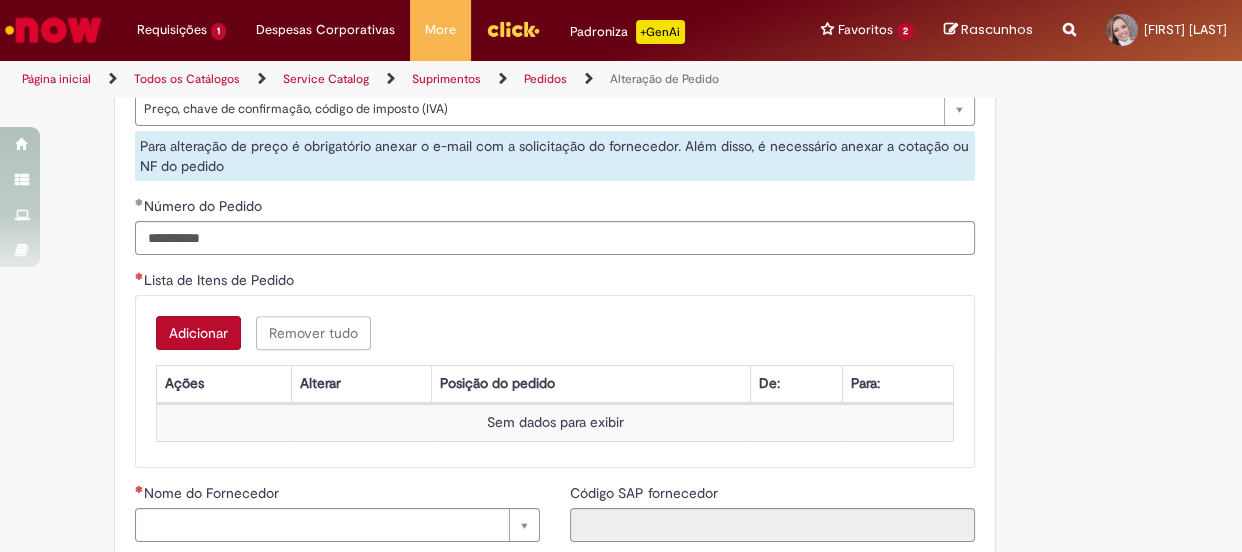 click on "Adicionar" at bounding box center (198, 333) 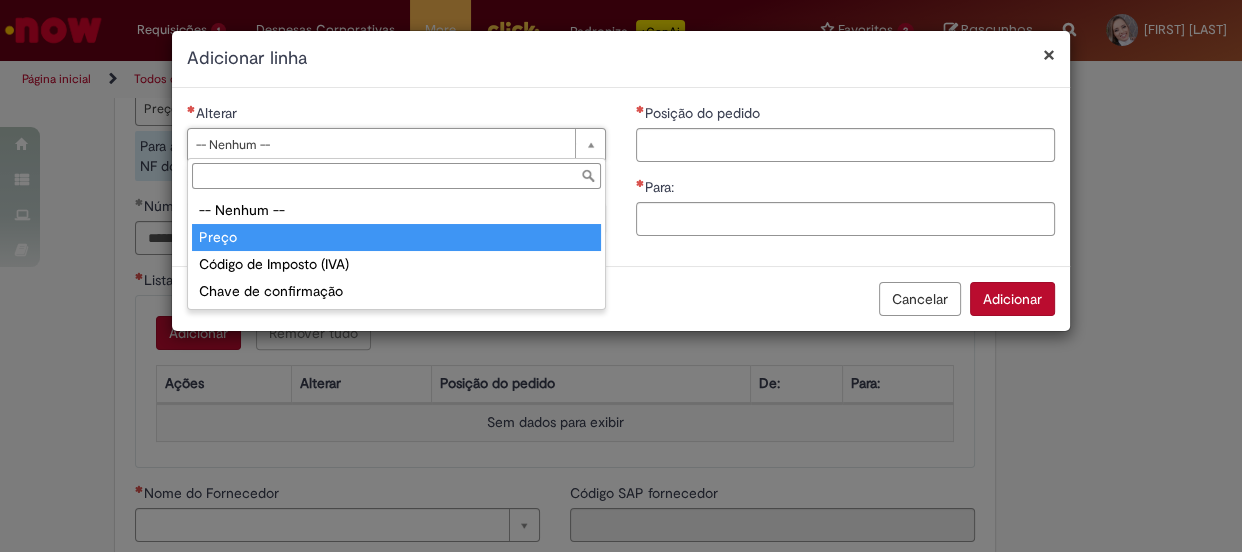 type on "*****" 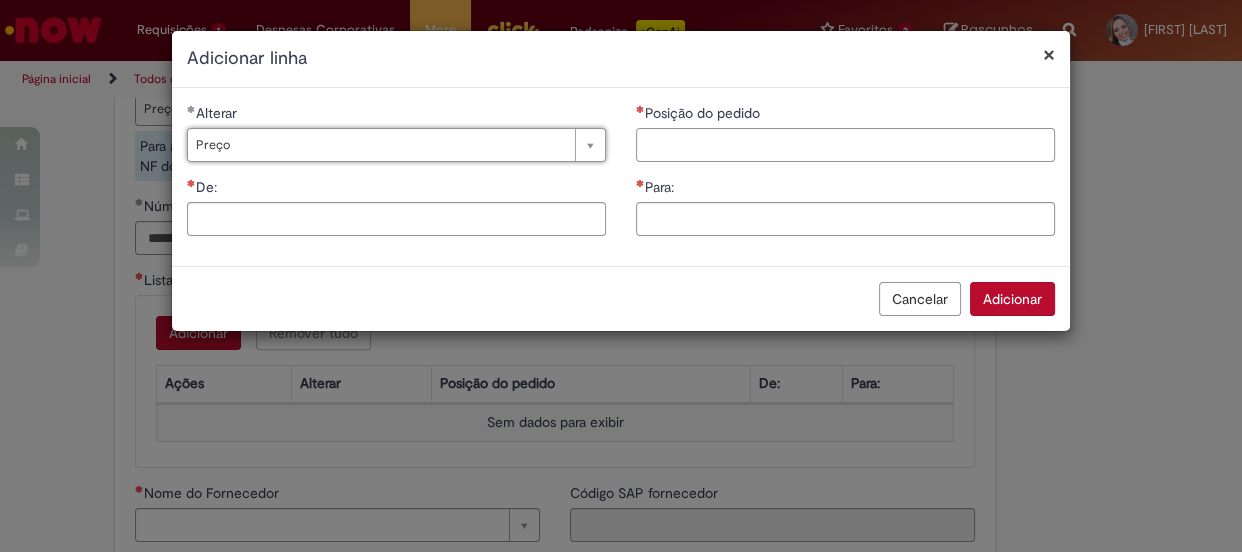 click on "Posição do pedido" at bounding box center [845, 145] 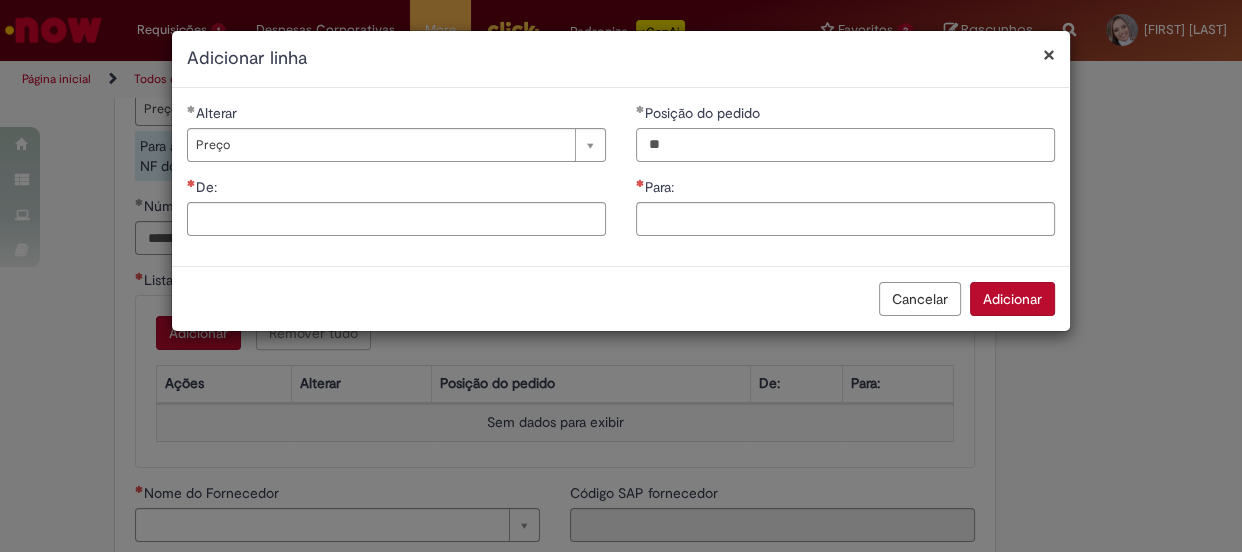 type on "**" 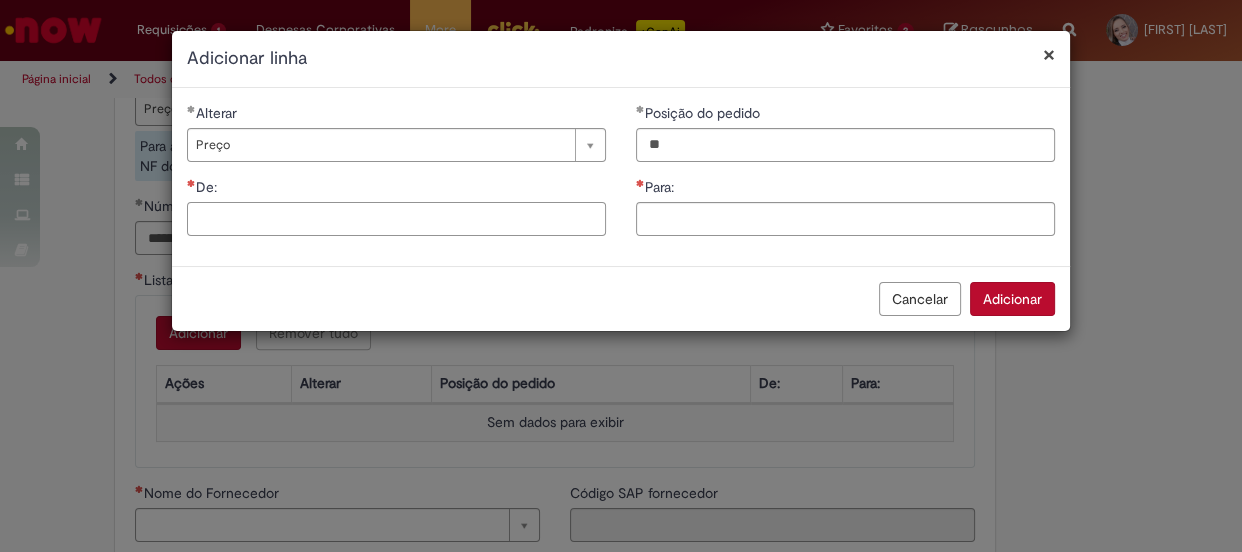 click on "De:" at bounding box center (396, 219) 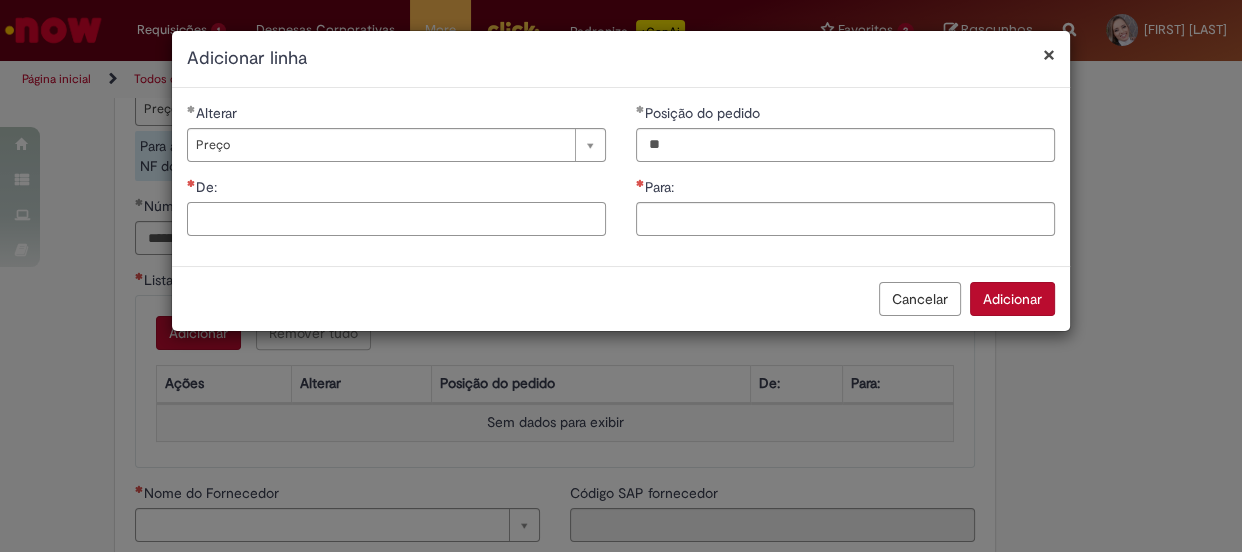 paste on "********" 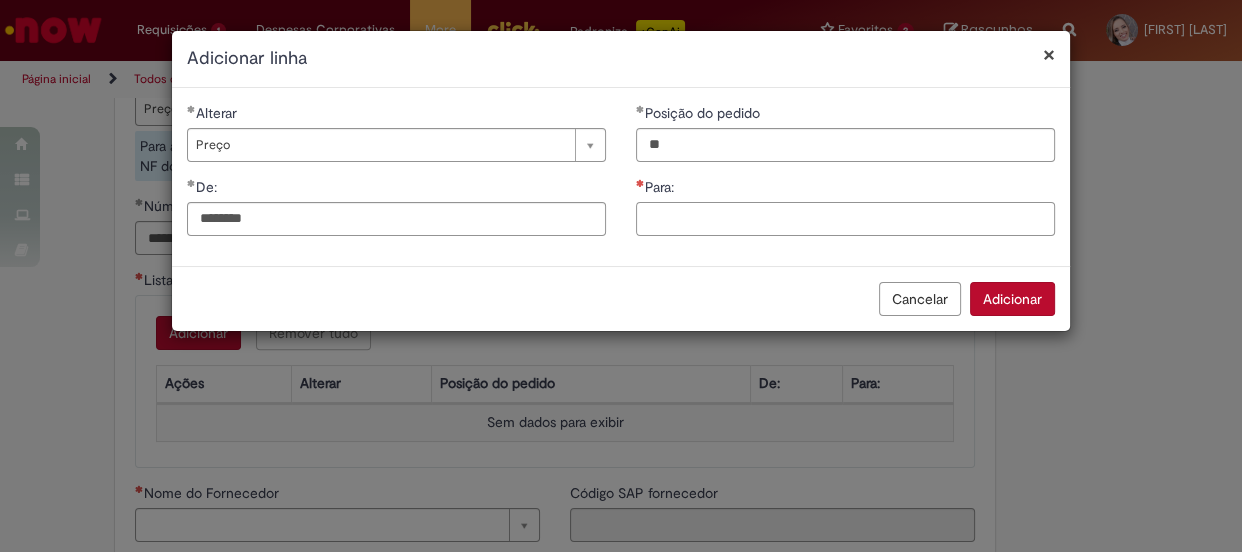 click on "Para:" at bounding box center [845, 219] 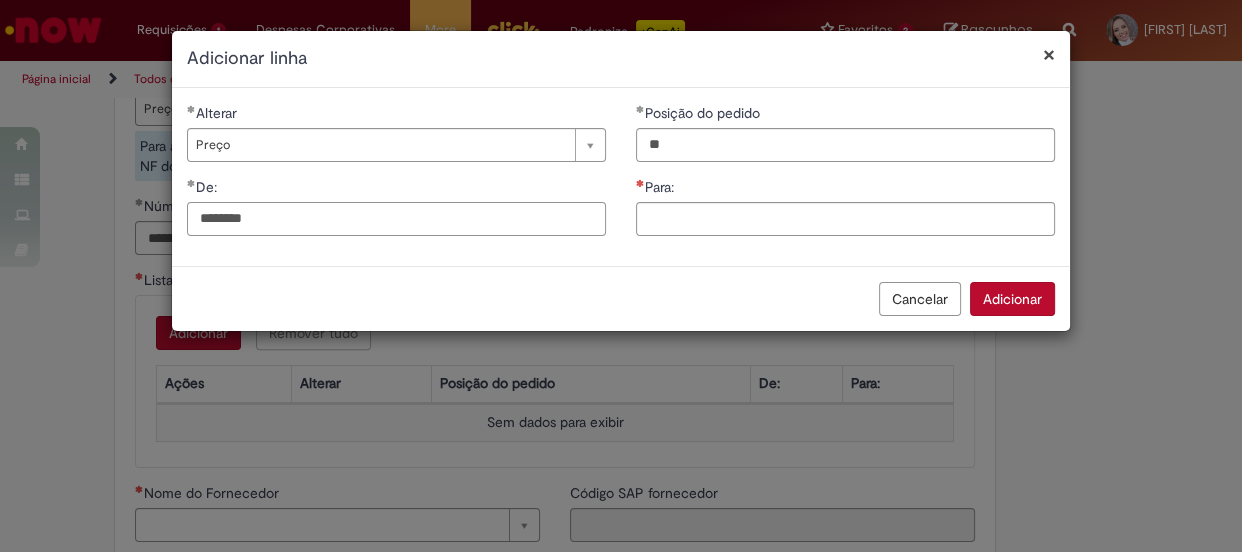 click on "********" at bounding box center (396, 219) 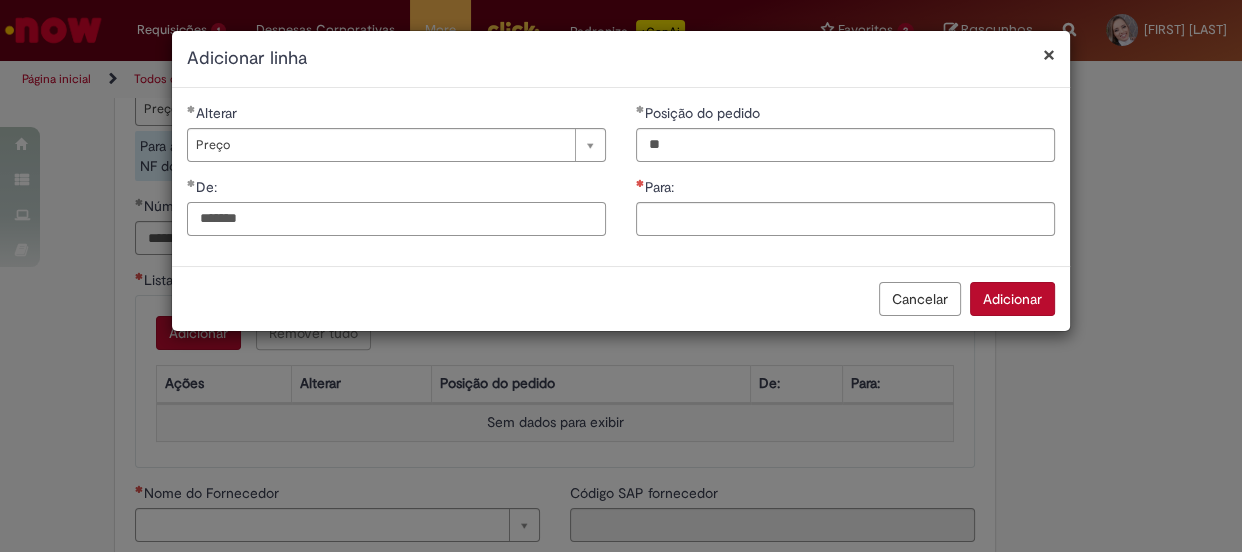 type on "*******" 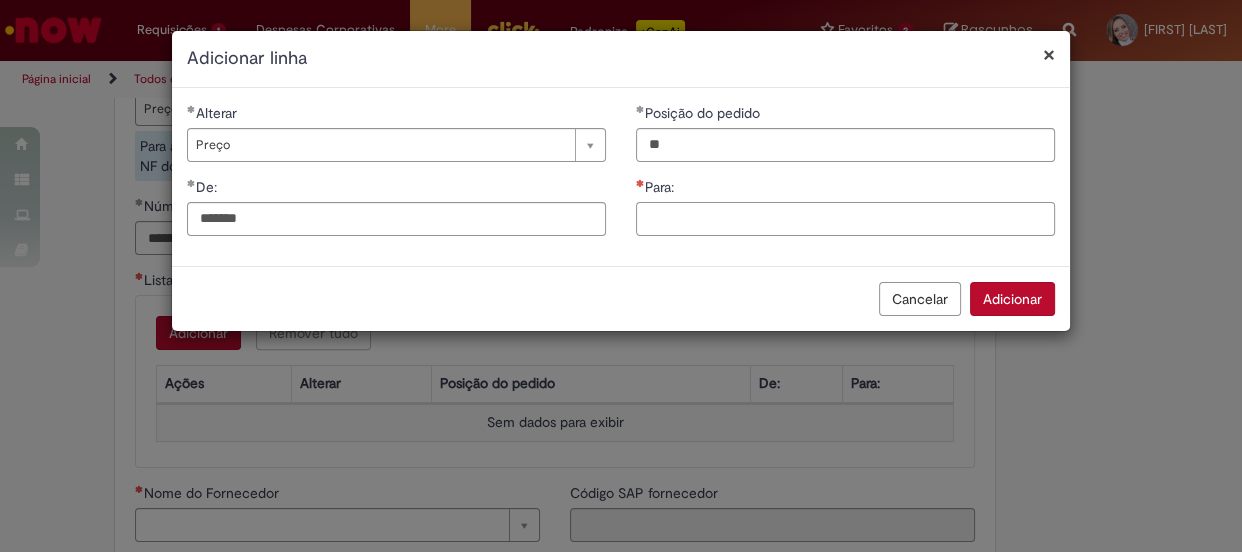 click on "Para:" at bounding box center [845, 219] 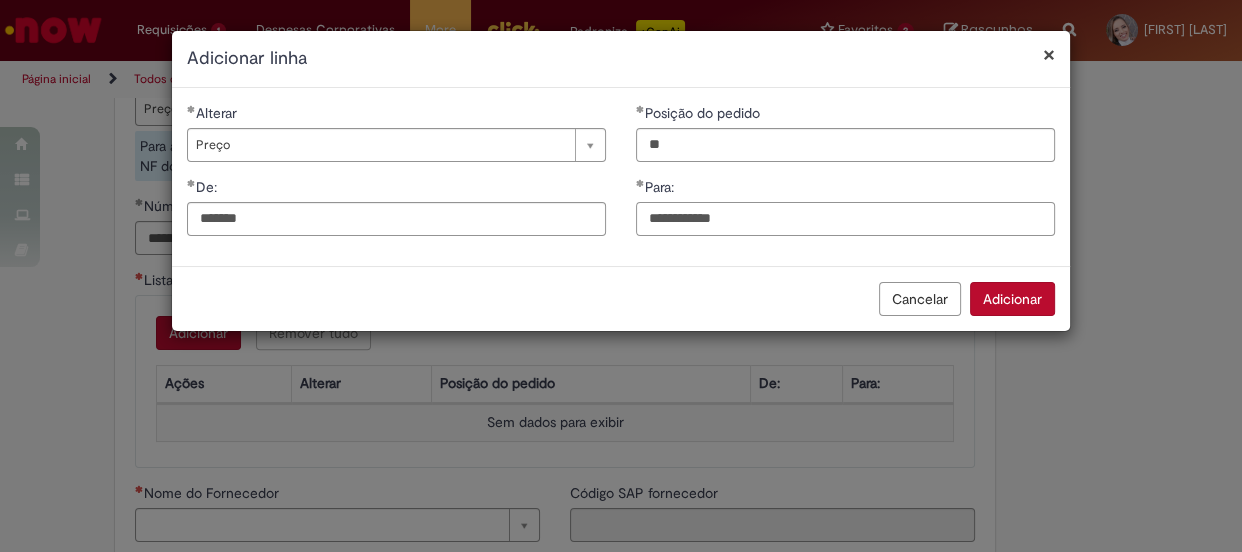 type on "**********" 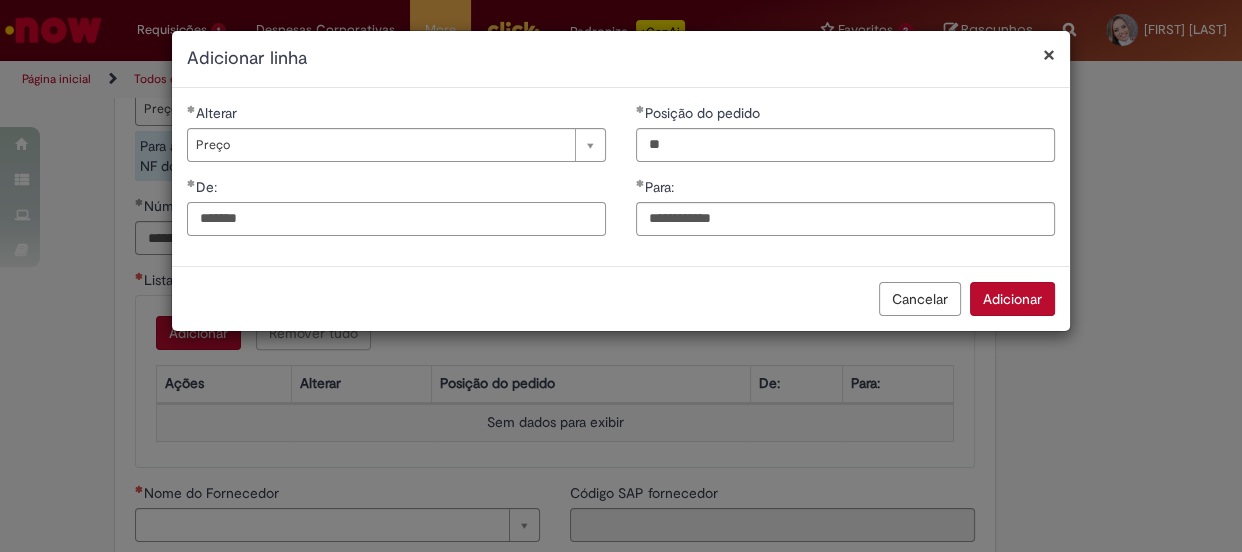 click on "*******" at bounding box center [396, 219] 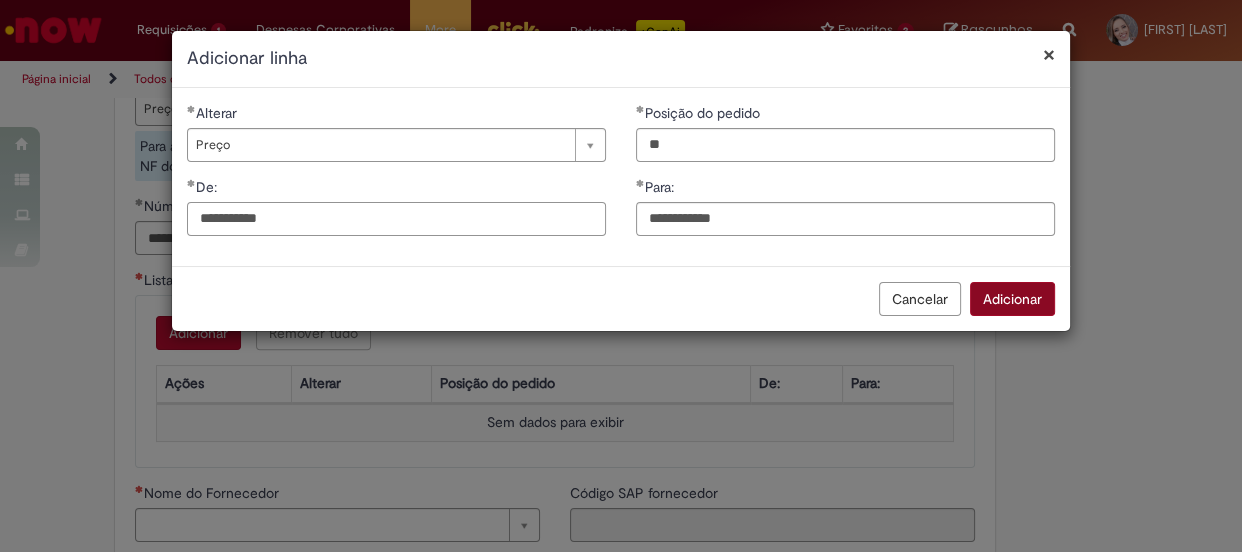 type on "**********" 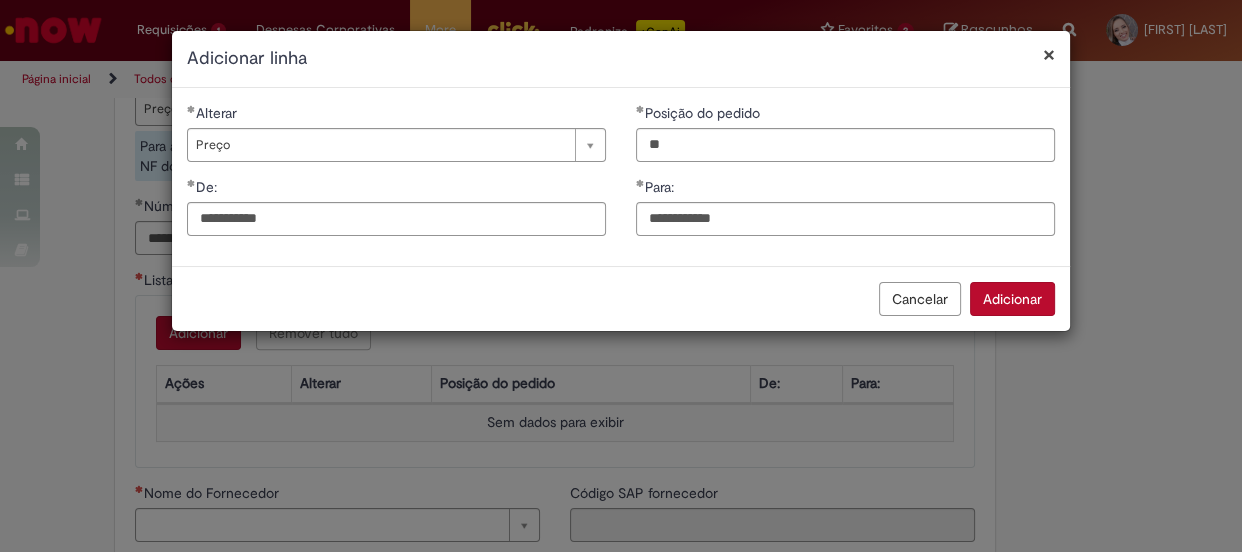 click on "Adicionar" at bounding box center [1012, 299] 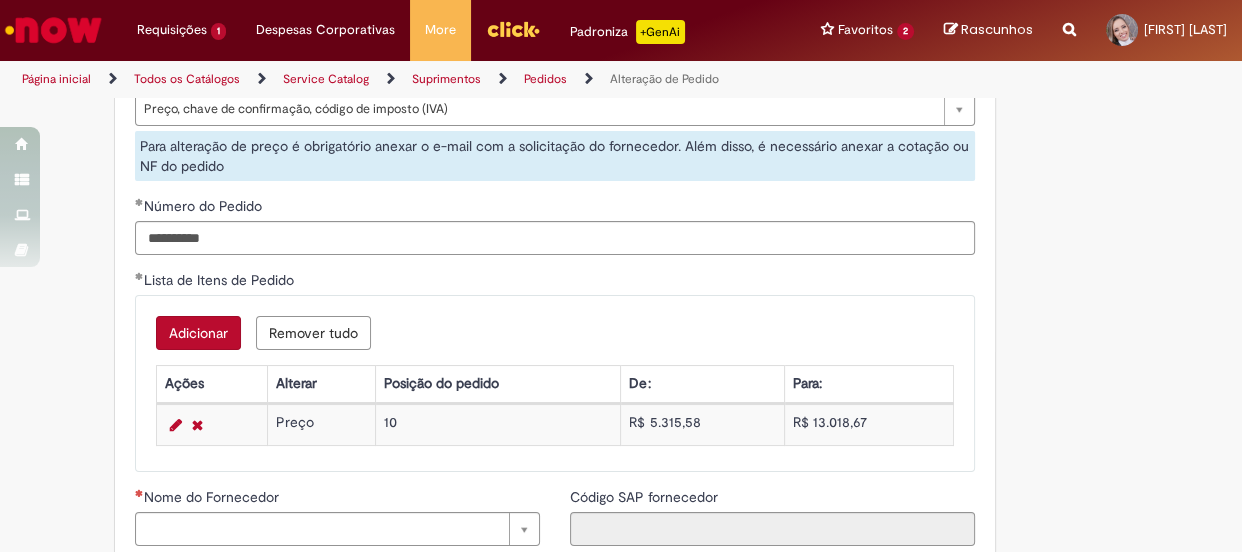 click on "Adicionar" at bounding box center (198, 333) 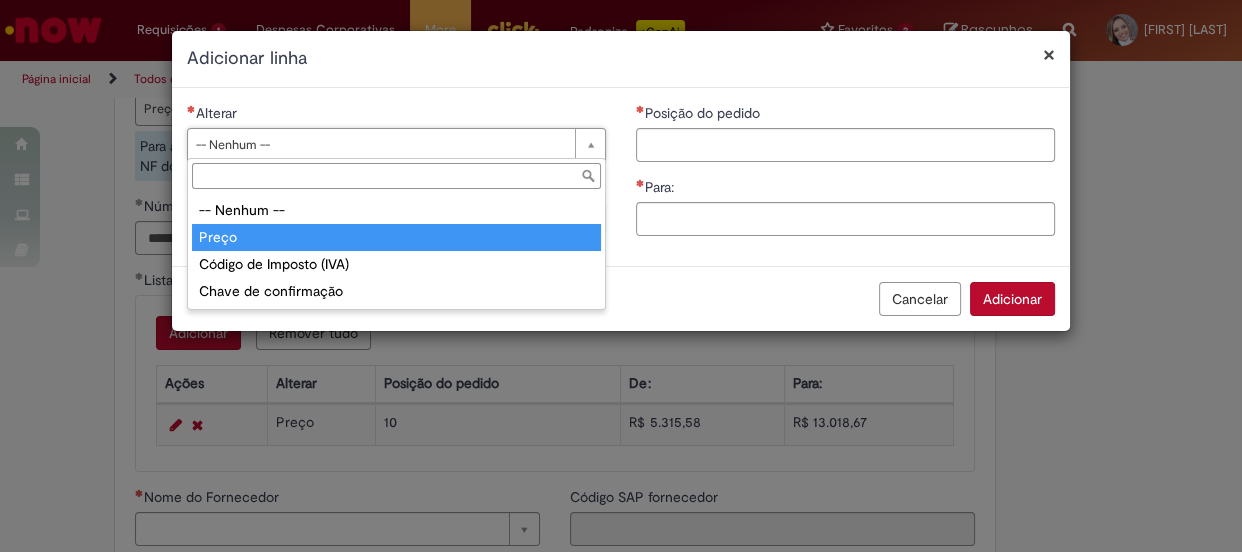 type on "*****" 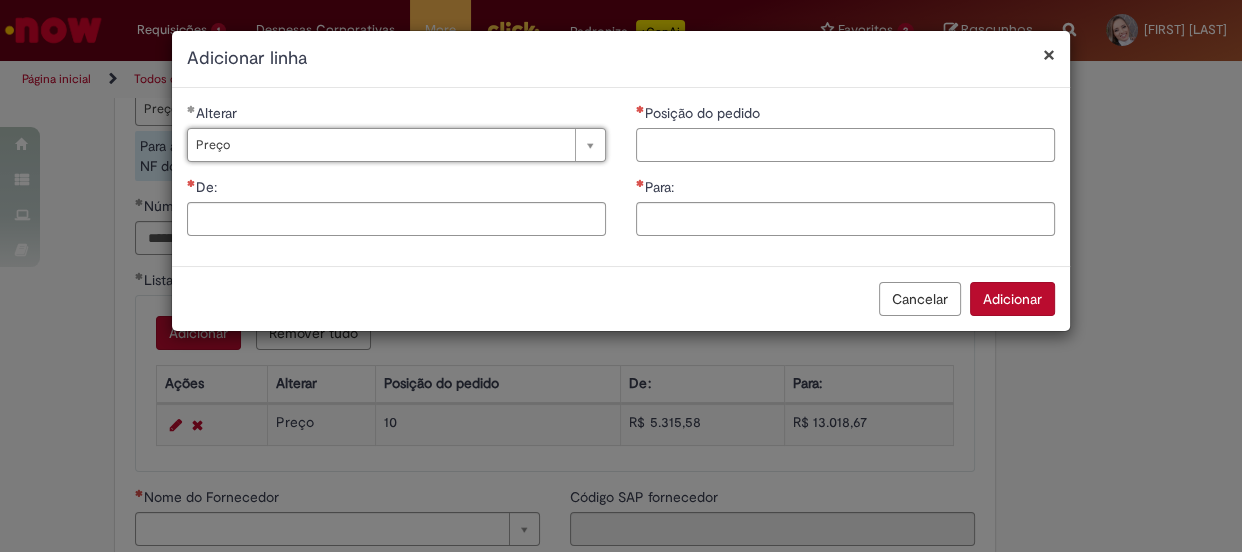 click on "Posição do pedido" at bounding box center (845, 145) 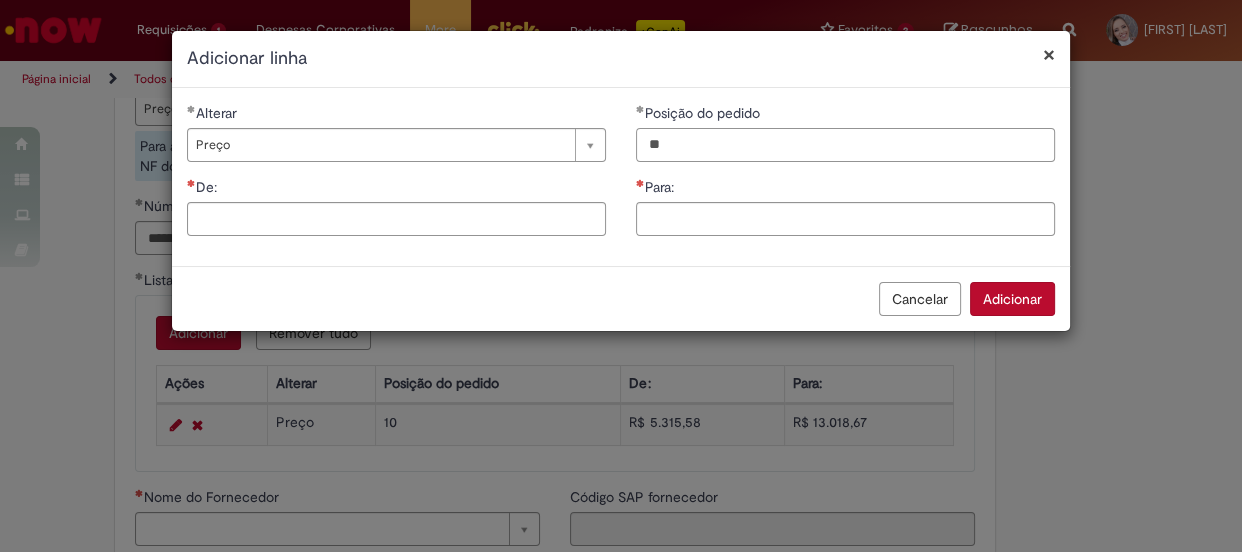 type on "**" 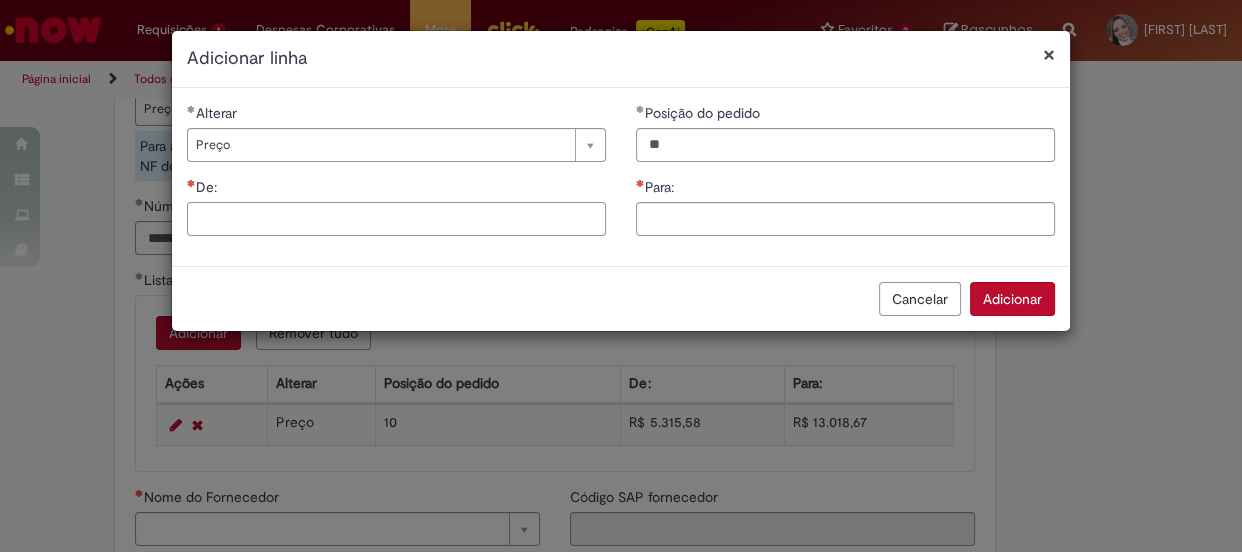 click on "De:" at bounding box center [396, 219] 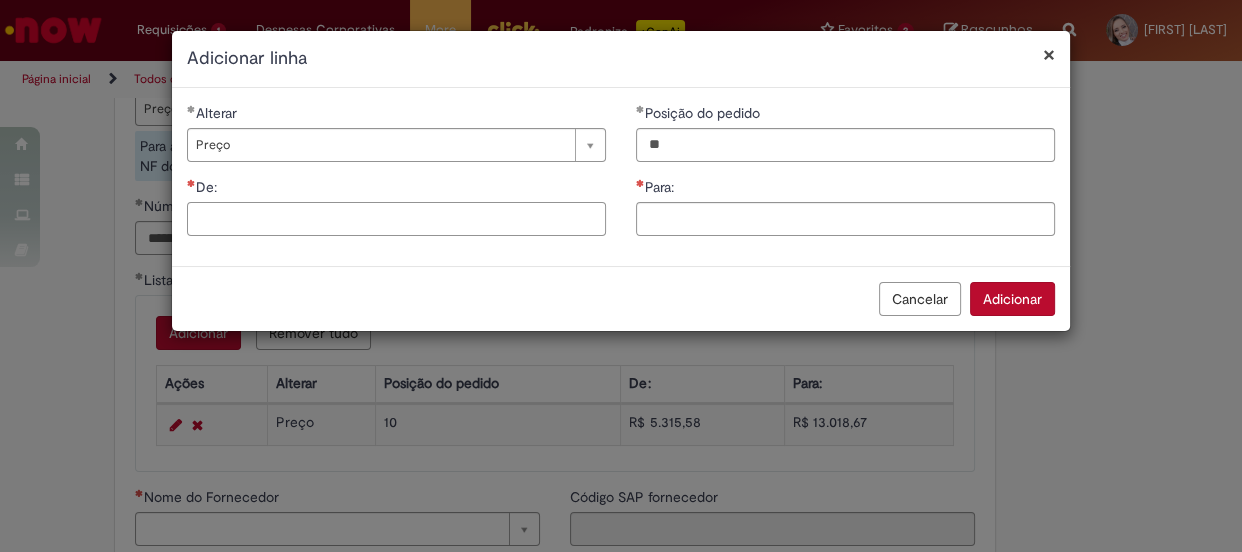 paste on "********" 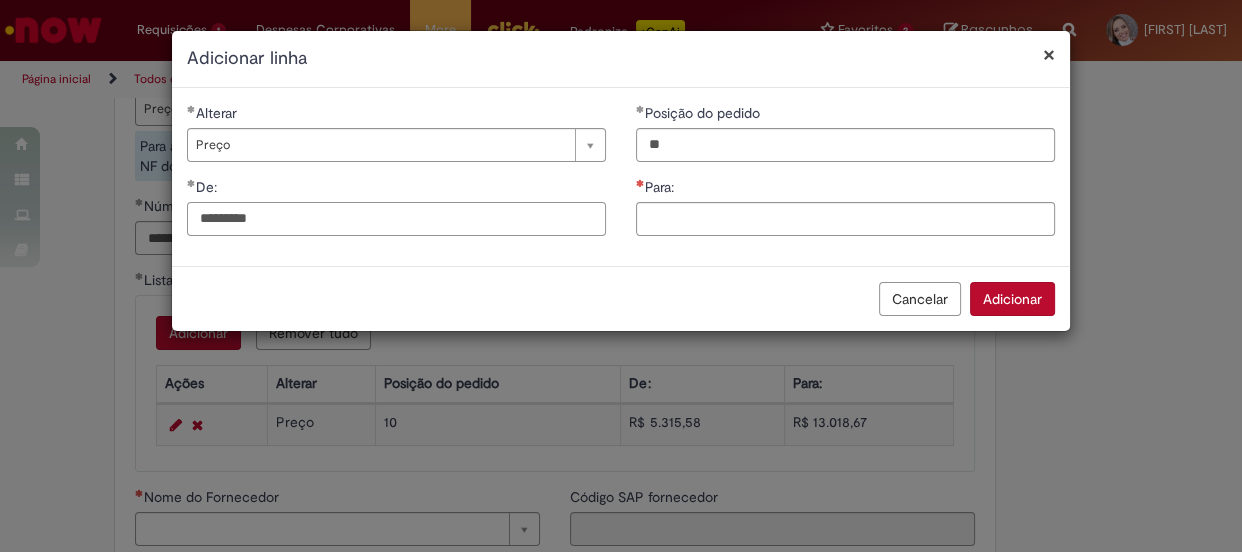 click on "********" at bounding box center [396, 219] 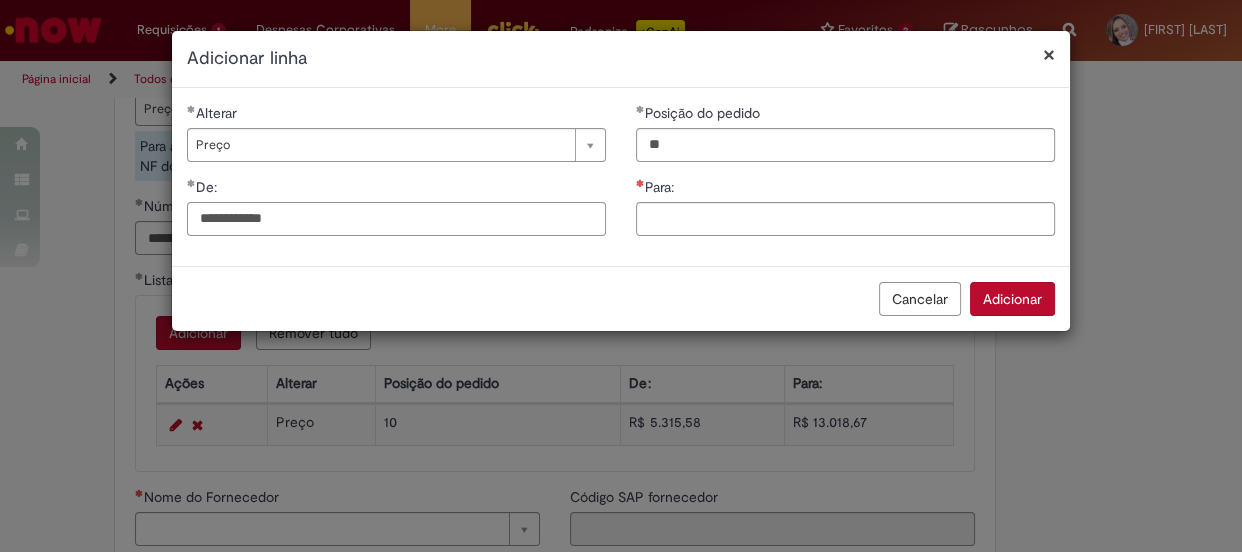 type on "**********" 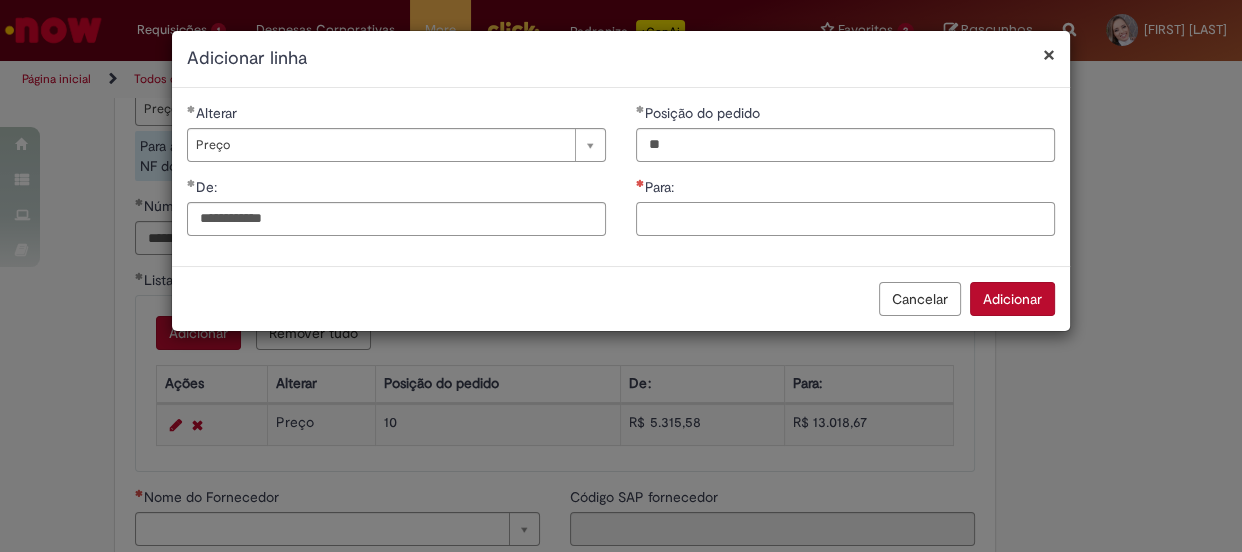 click on "Para:" at bounding box center (845, 219) 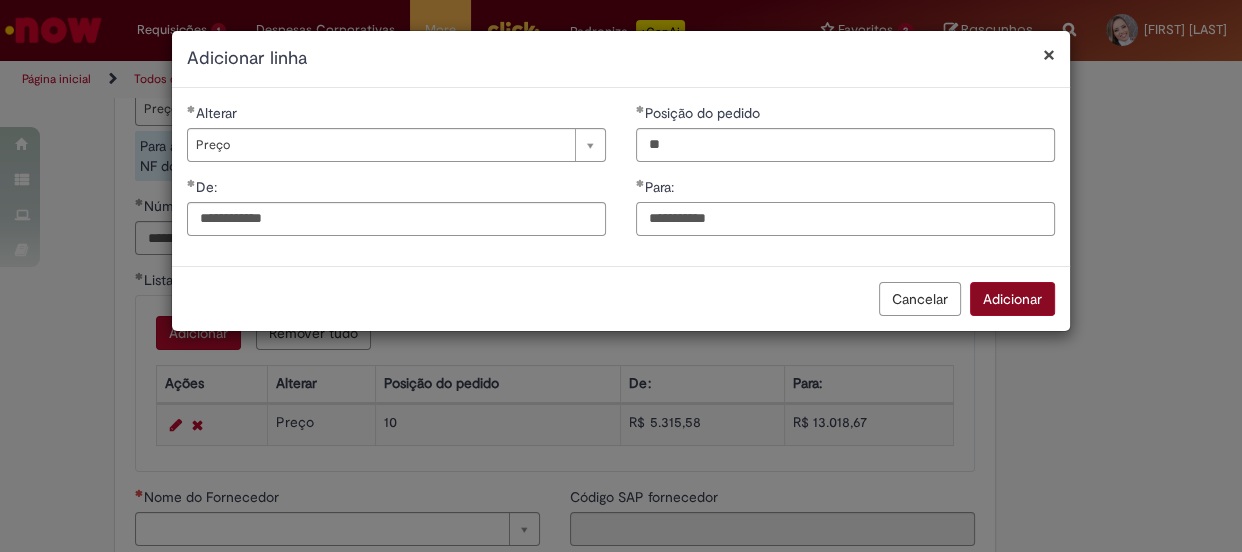 type on "**********" 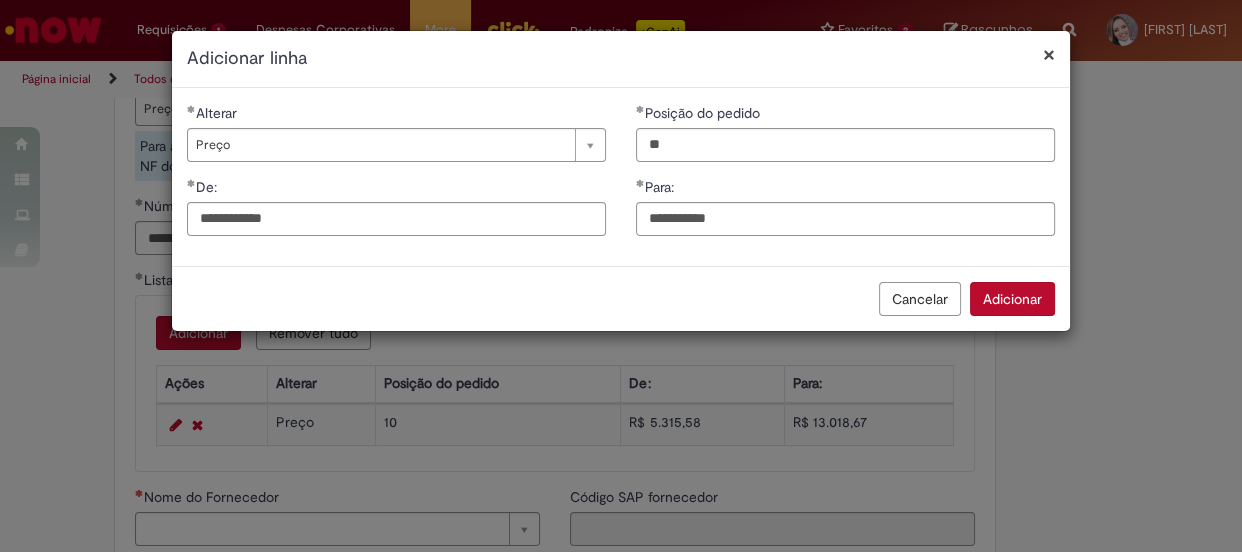 click on "Adicionar" at bounding box center (1012, 299) 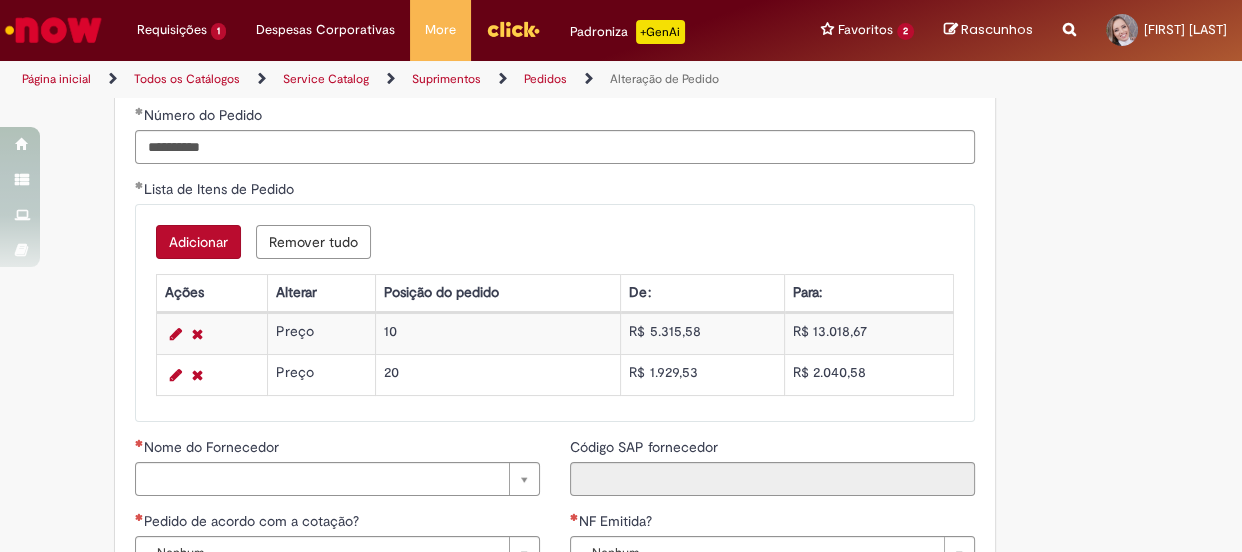 scroll, scrollTop: 1632, scrollLeft: 0, axis: vertical 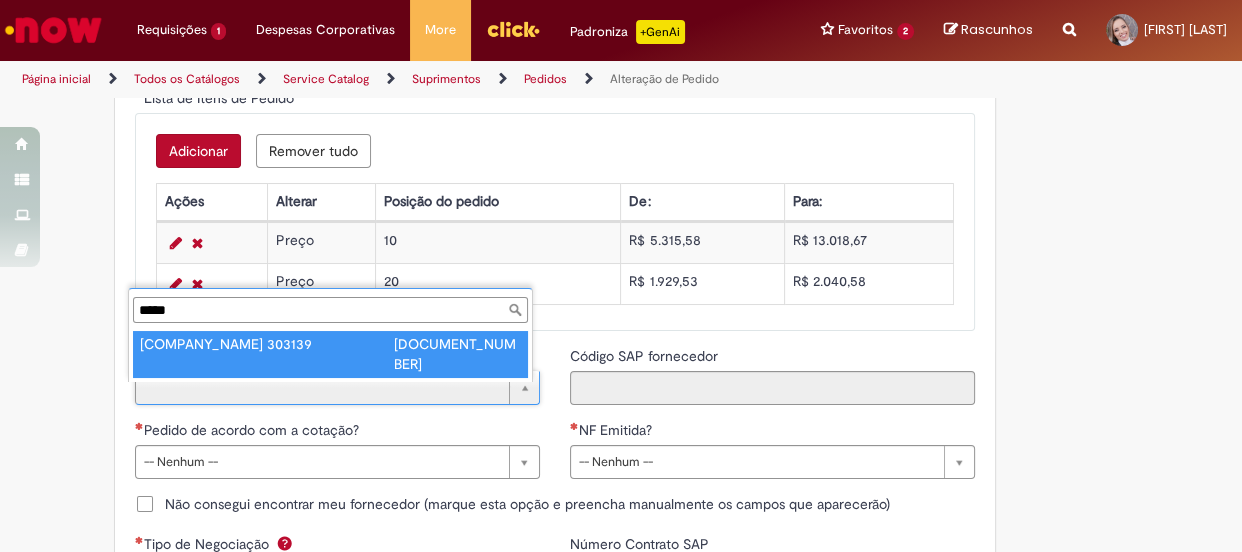 type on "*****" 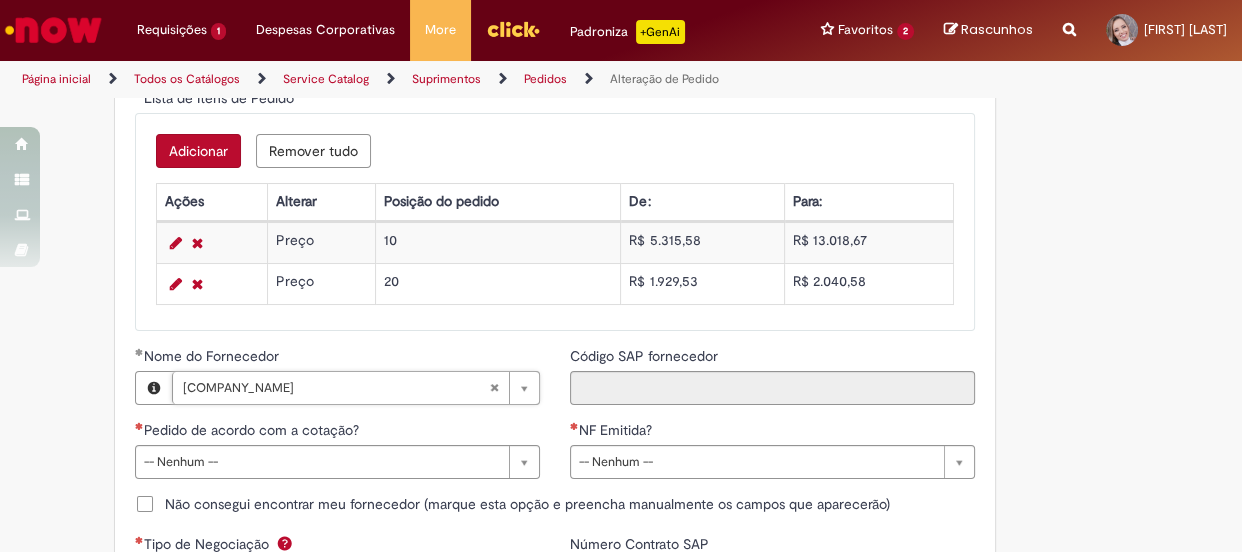 type on "******" 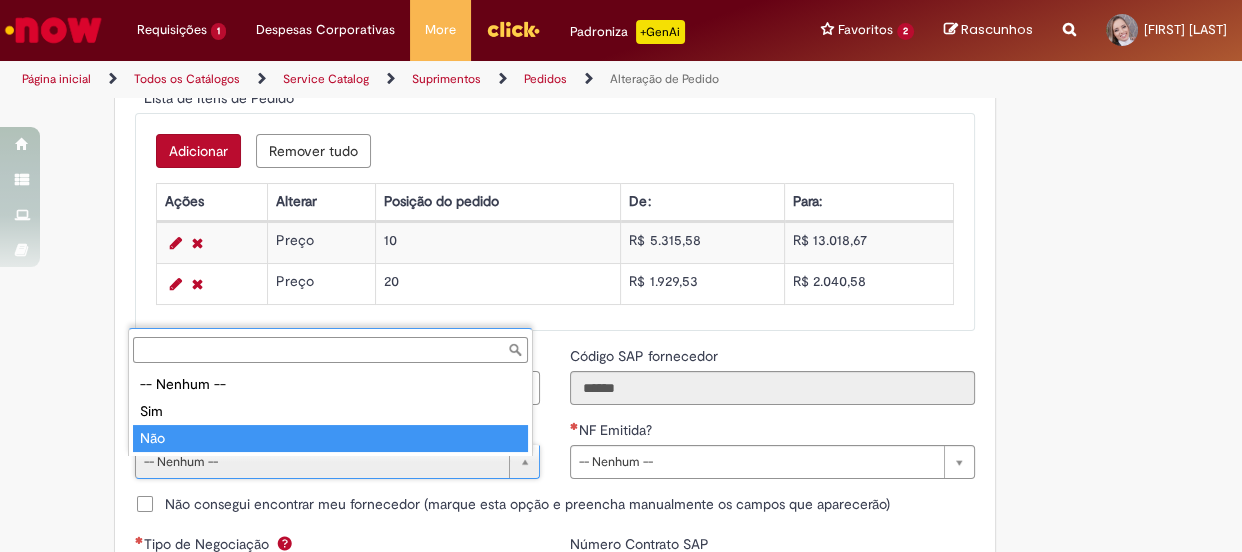 type on "***" 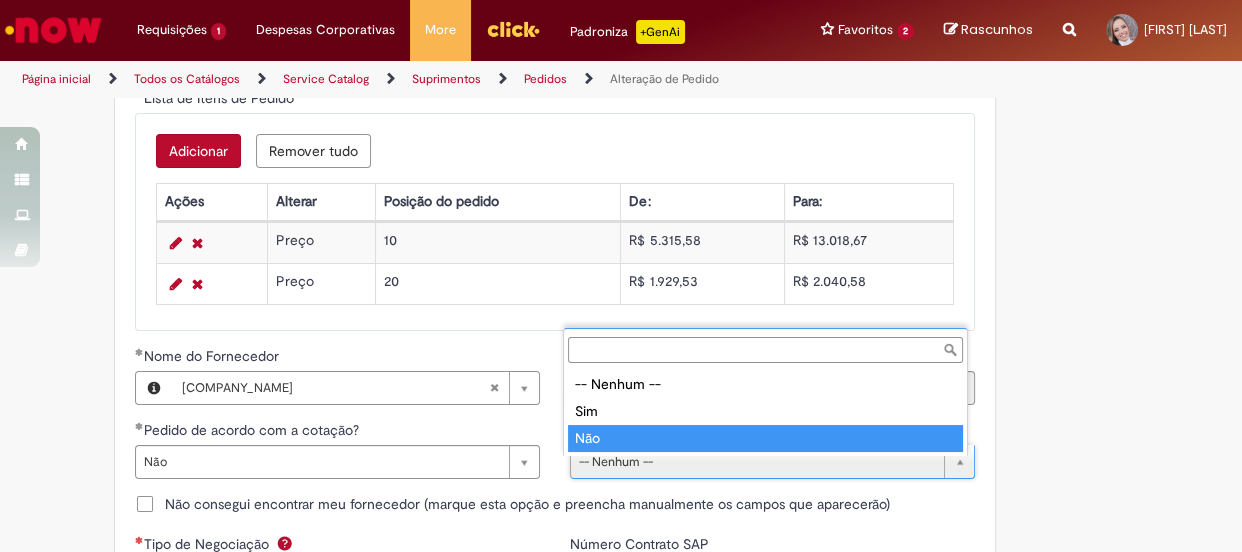 type on "***" 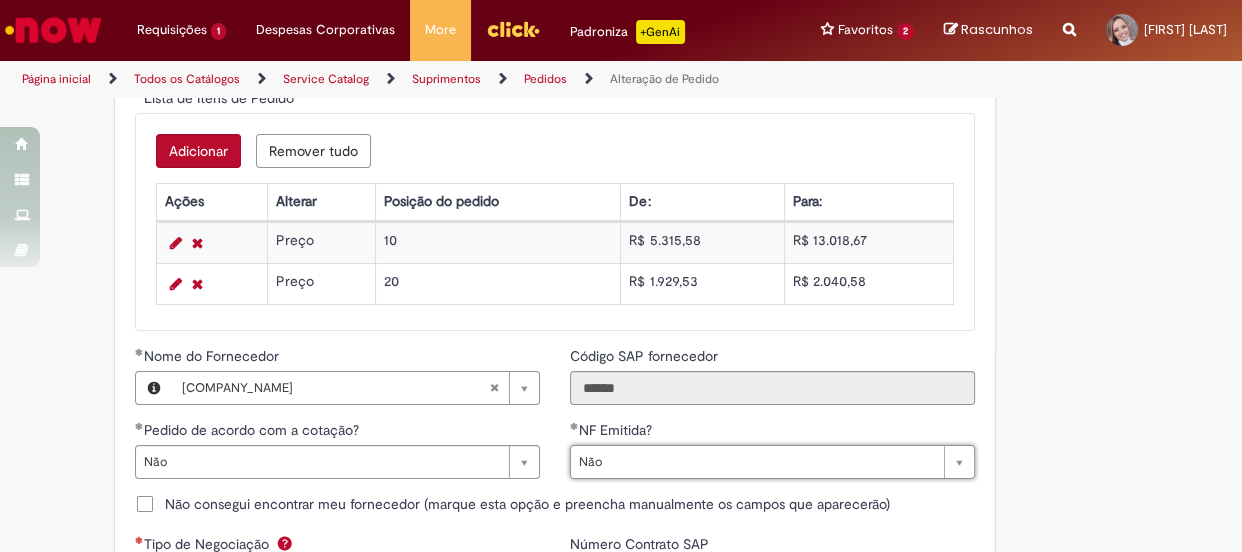 scroll, scrollTop: 1814, scrollLeft: 0, axis: vertical 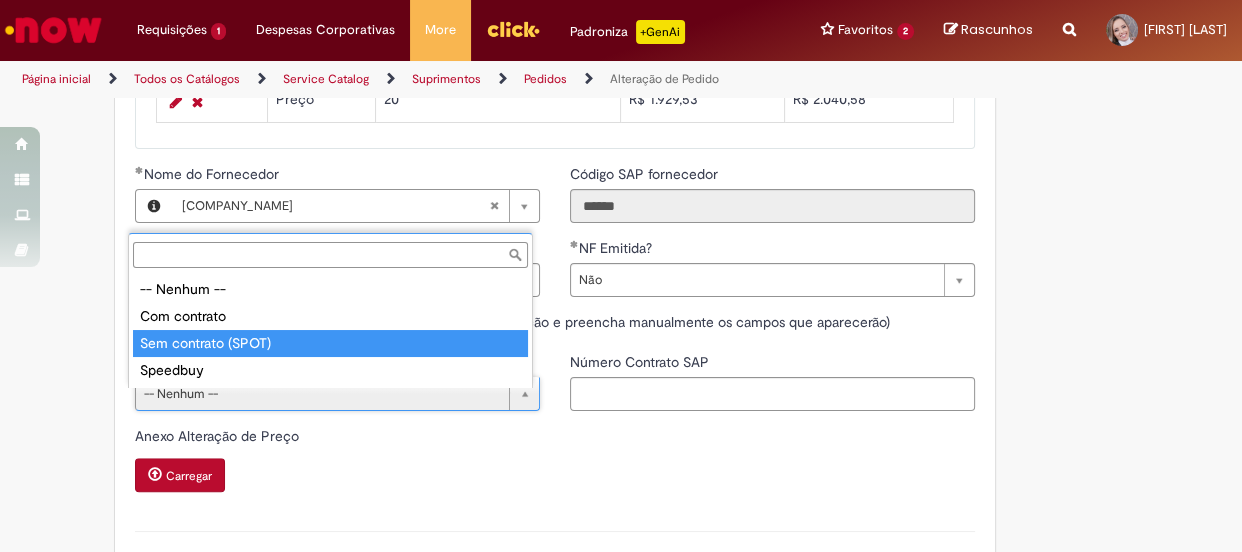 type on "**********" 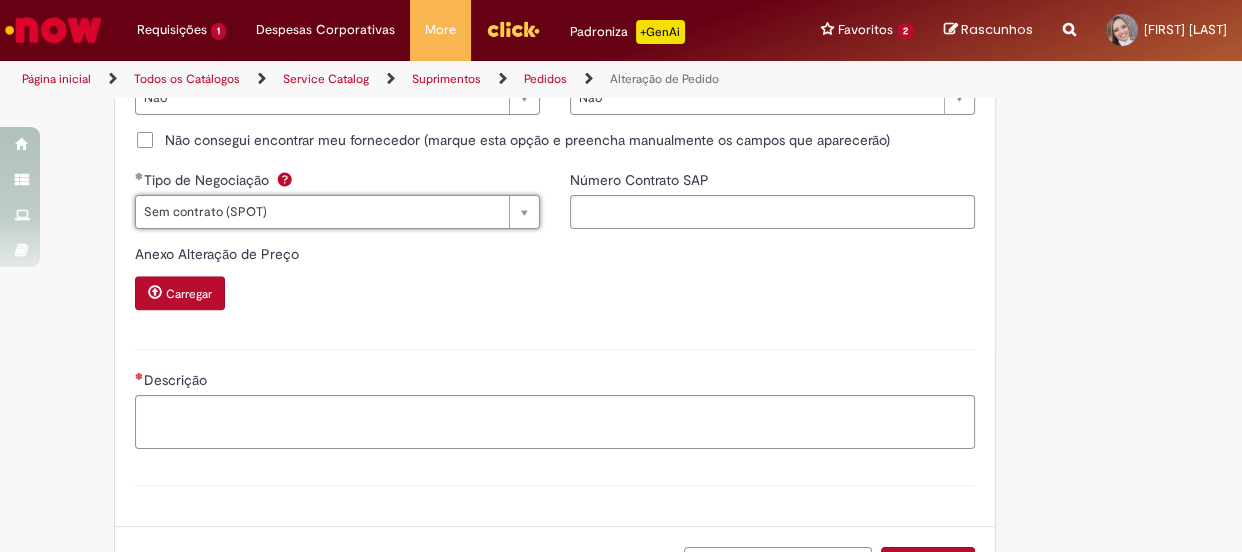 scroll, scrollTop: 2164, scrollLeft: 0, axis: vertical 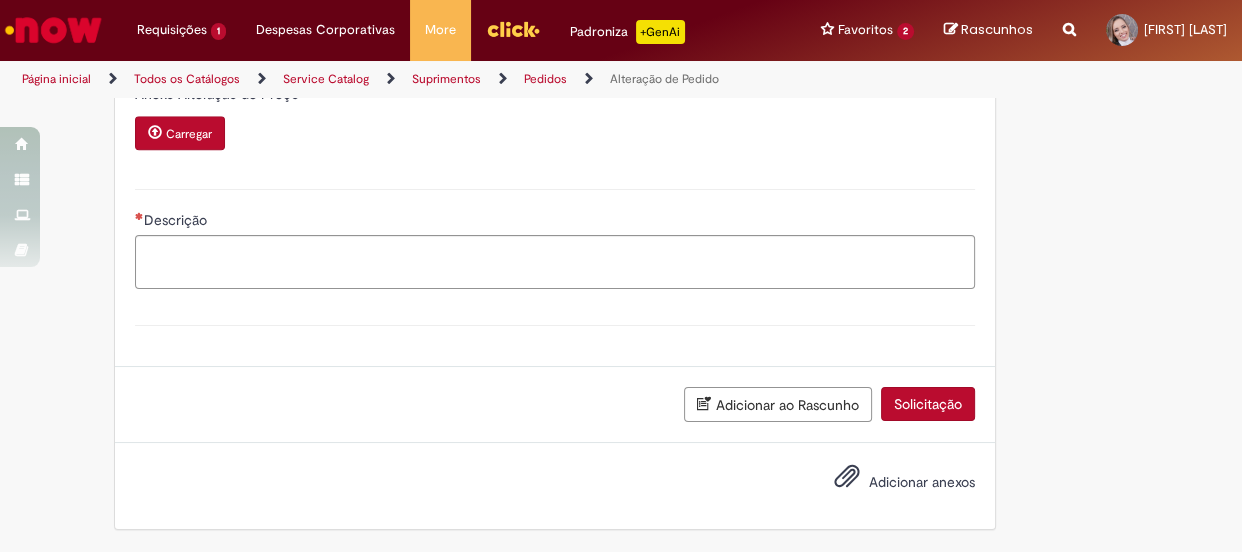 click on "Carregar" at bounding box center [189, 134] 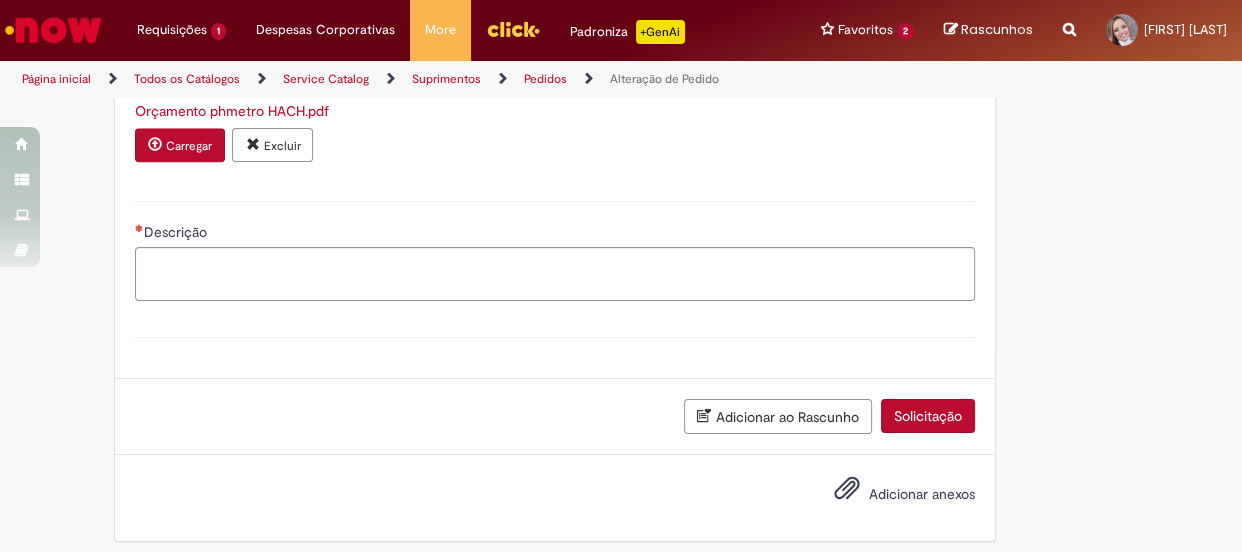 click on "Excluir" at bounding box center [281, 146] 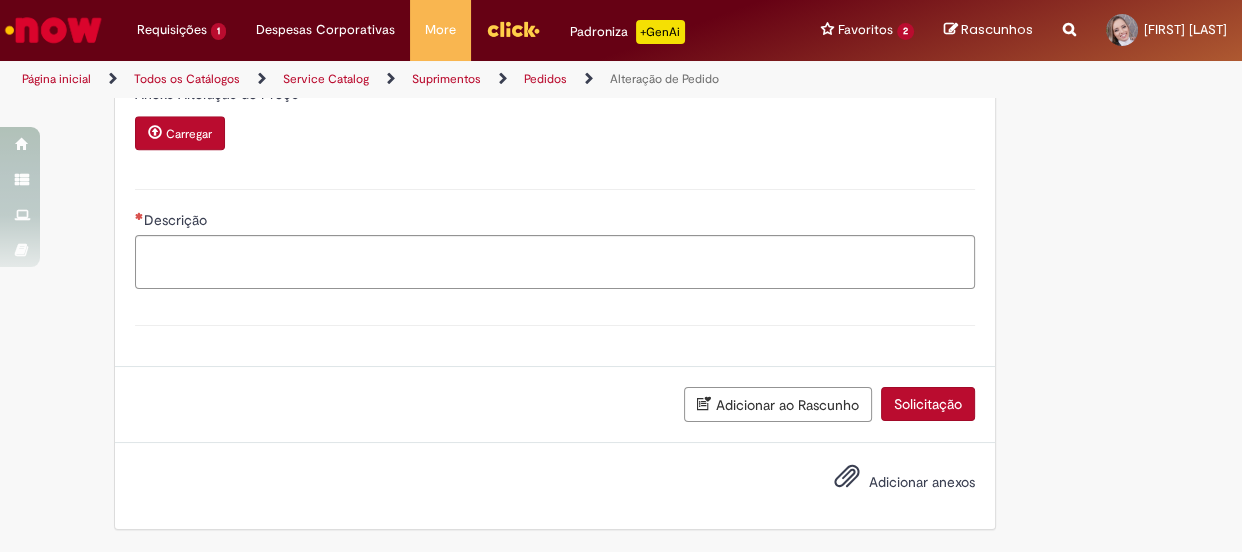 click on "Carregar" at bounding box center (189, 134) 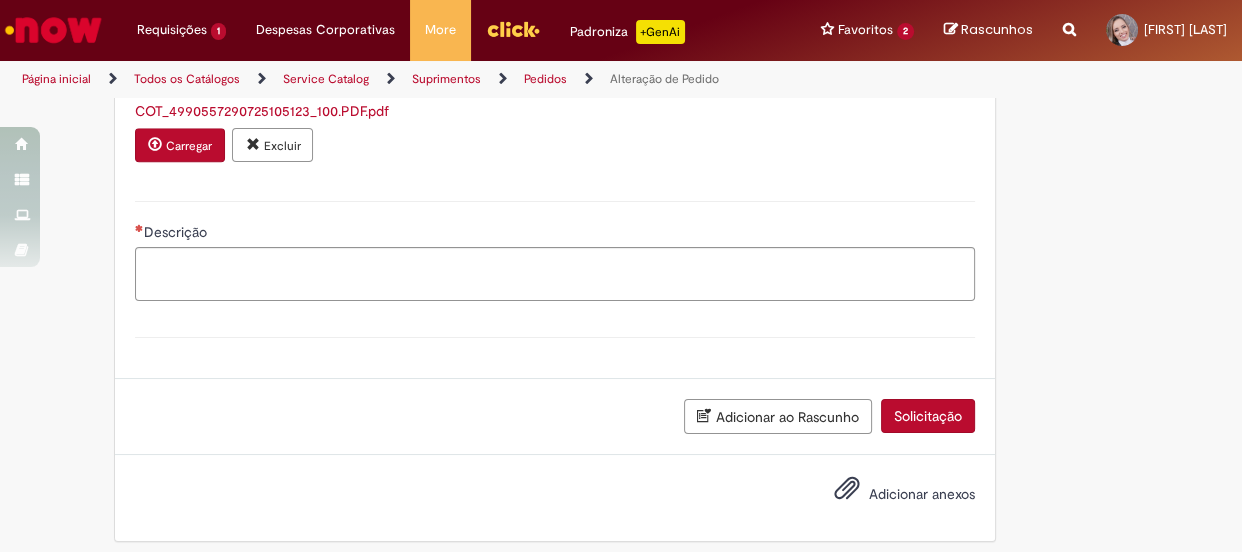 click on "Adicionar anexos" at bounding box center (922, 494) 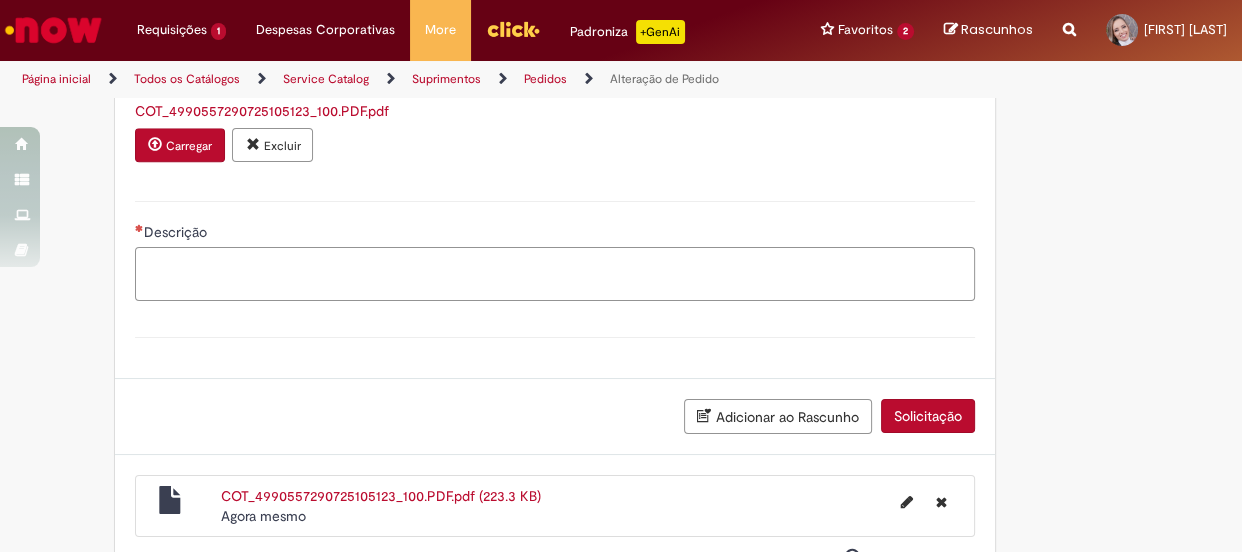 click on "Descrição" at bounding box center (555, 274) 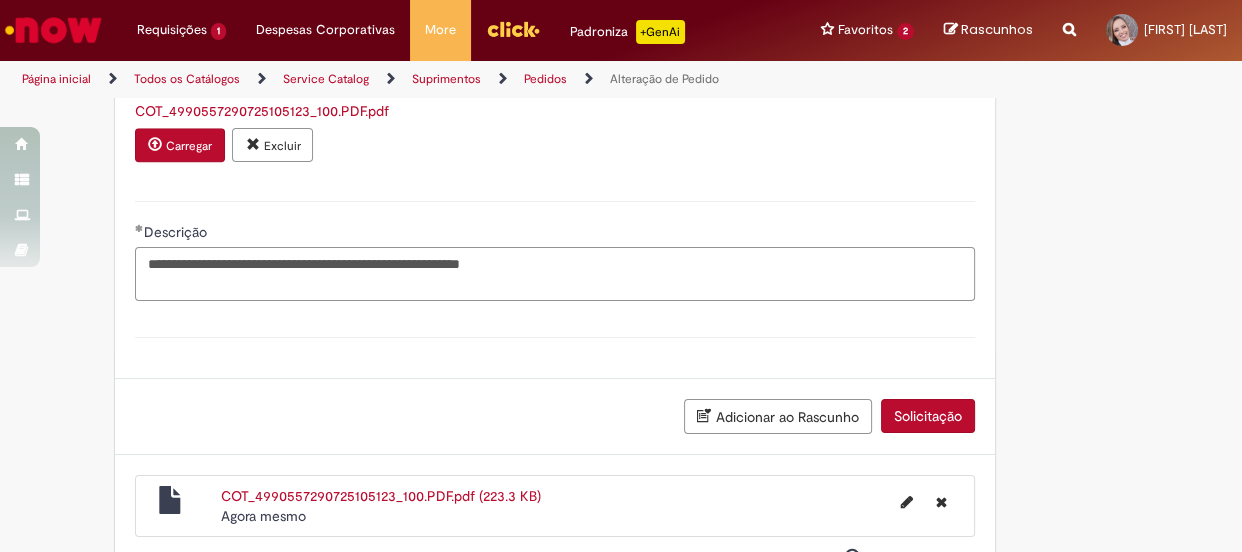 click on "**********" at bounding box center [555, 274] 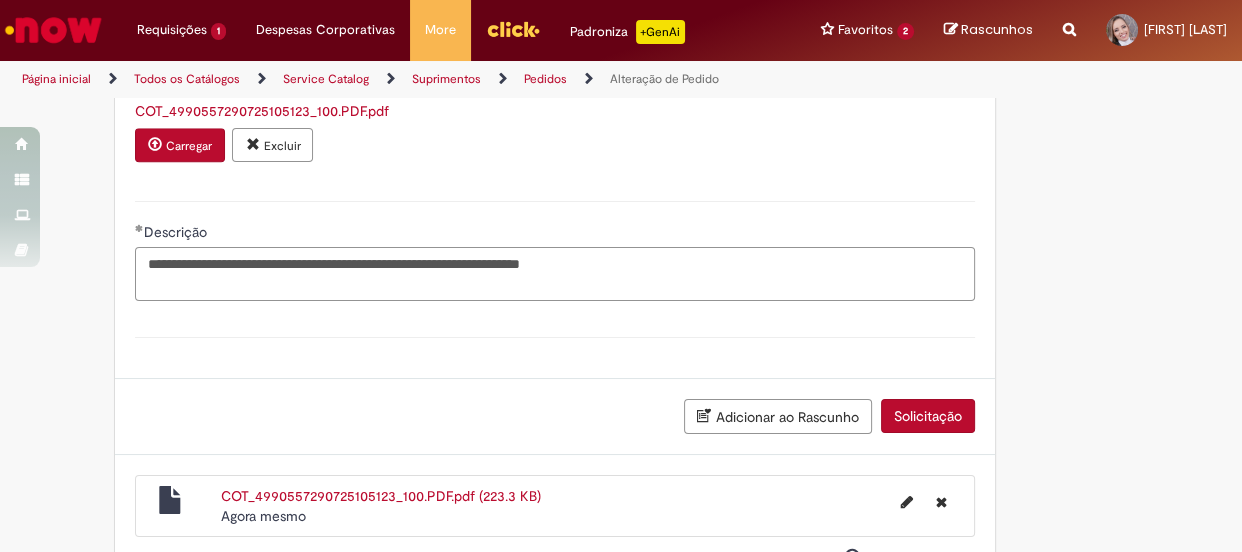 click on "**********" at bounding box center [555, 274] 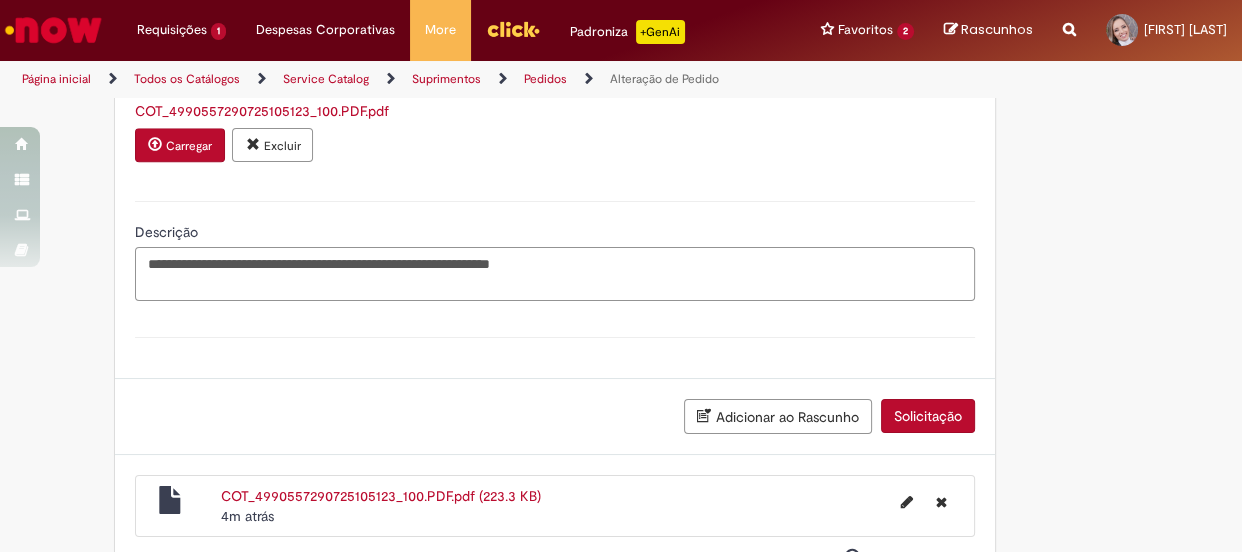 click on "**********" at bounding box center (555, 274) 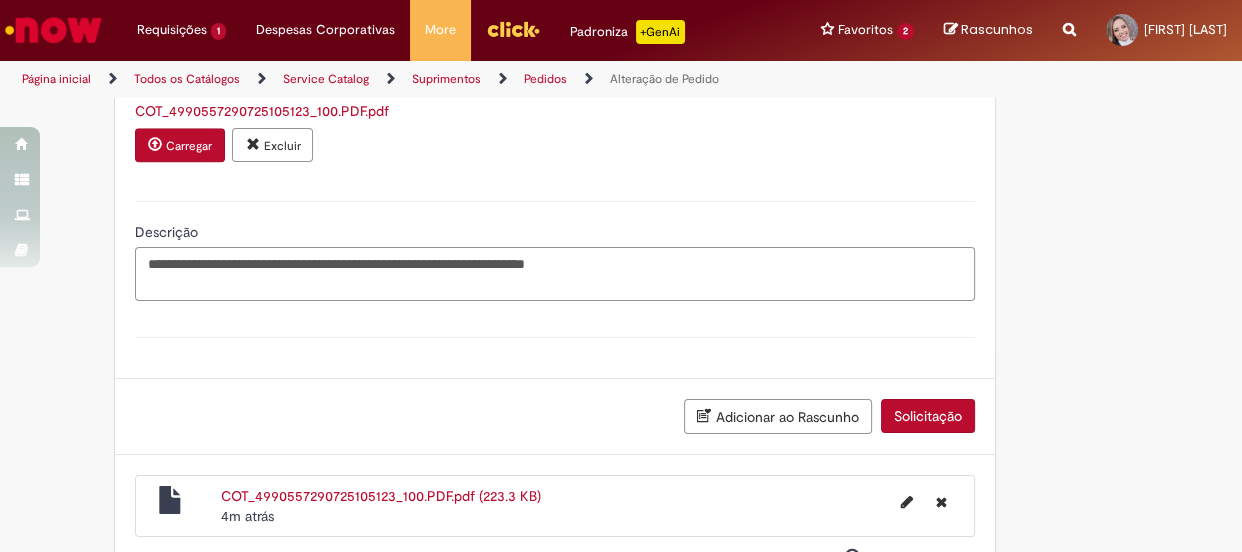 click on "**********" at bounding box center [555, 274] 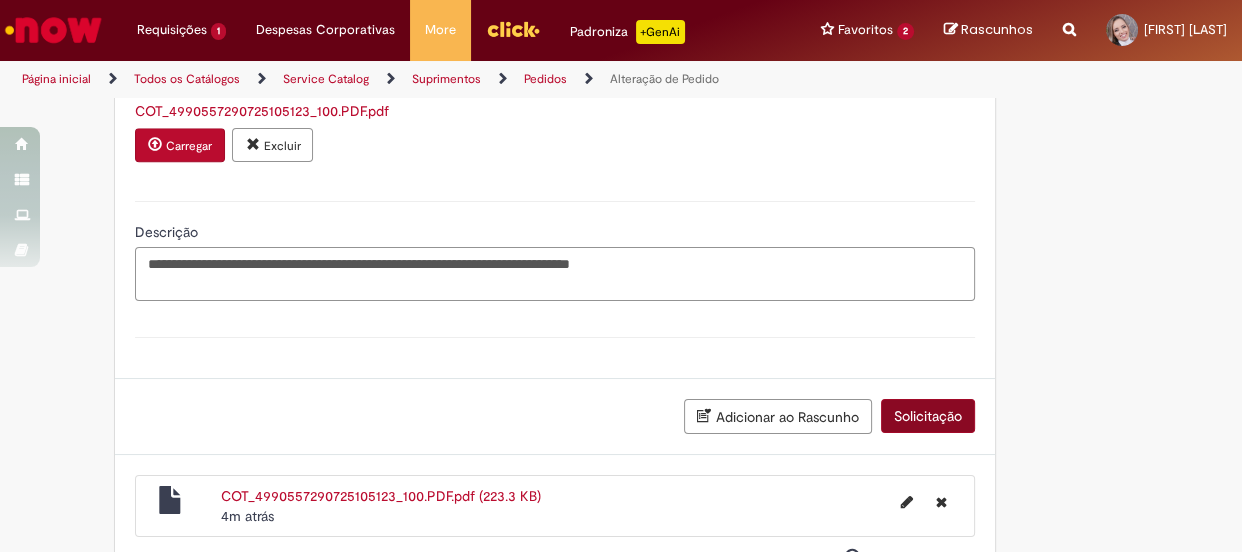 type on "**********" 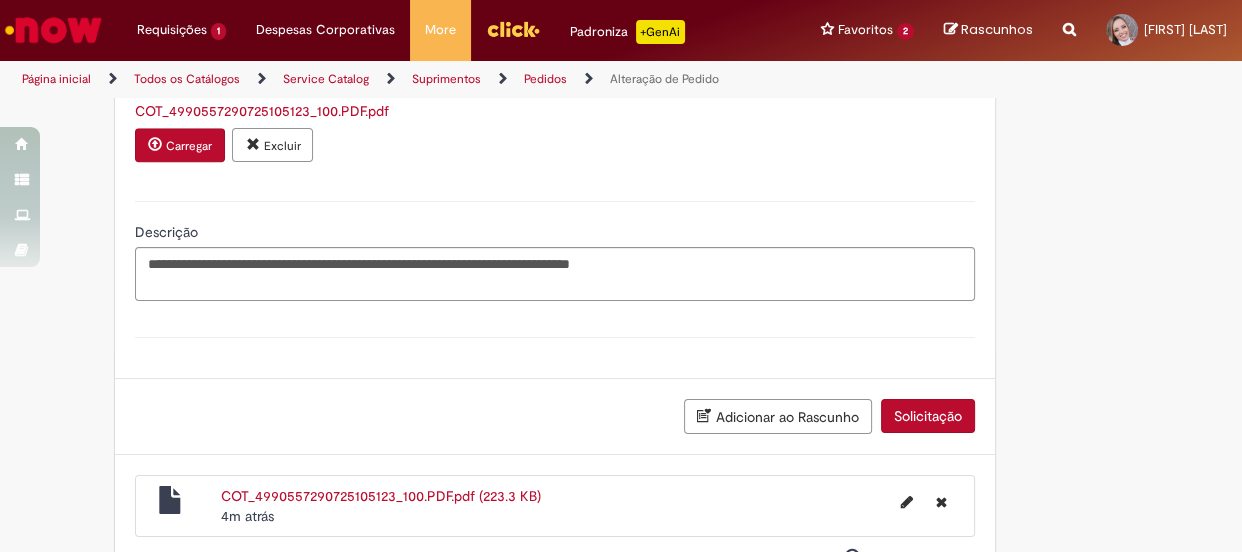 click on "Solicitação" at bounding box center [928, 416] 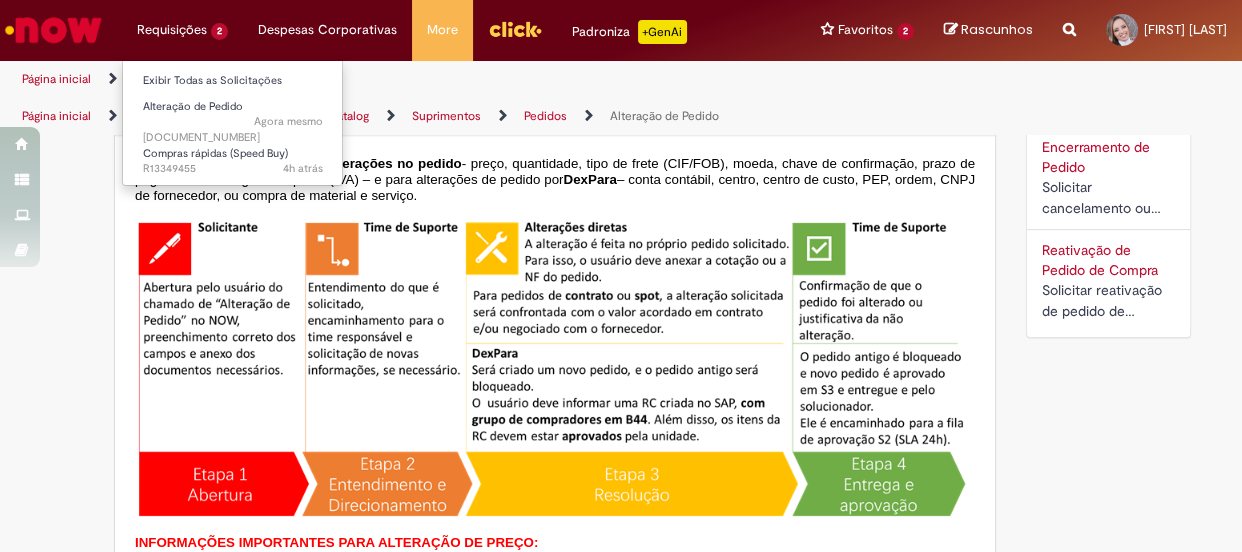 scroll, scrollTop: 0, scrollLeft: 0, axis: both 